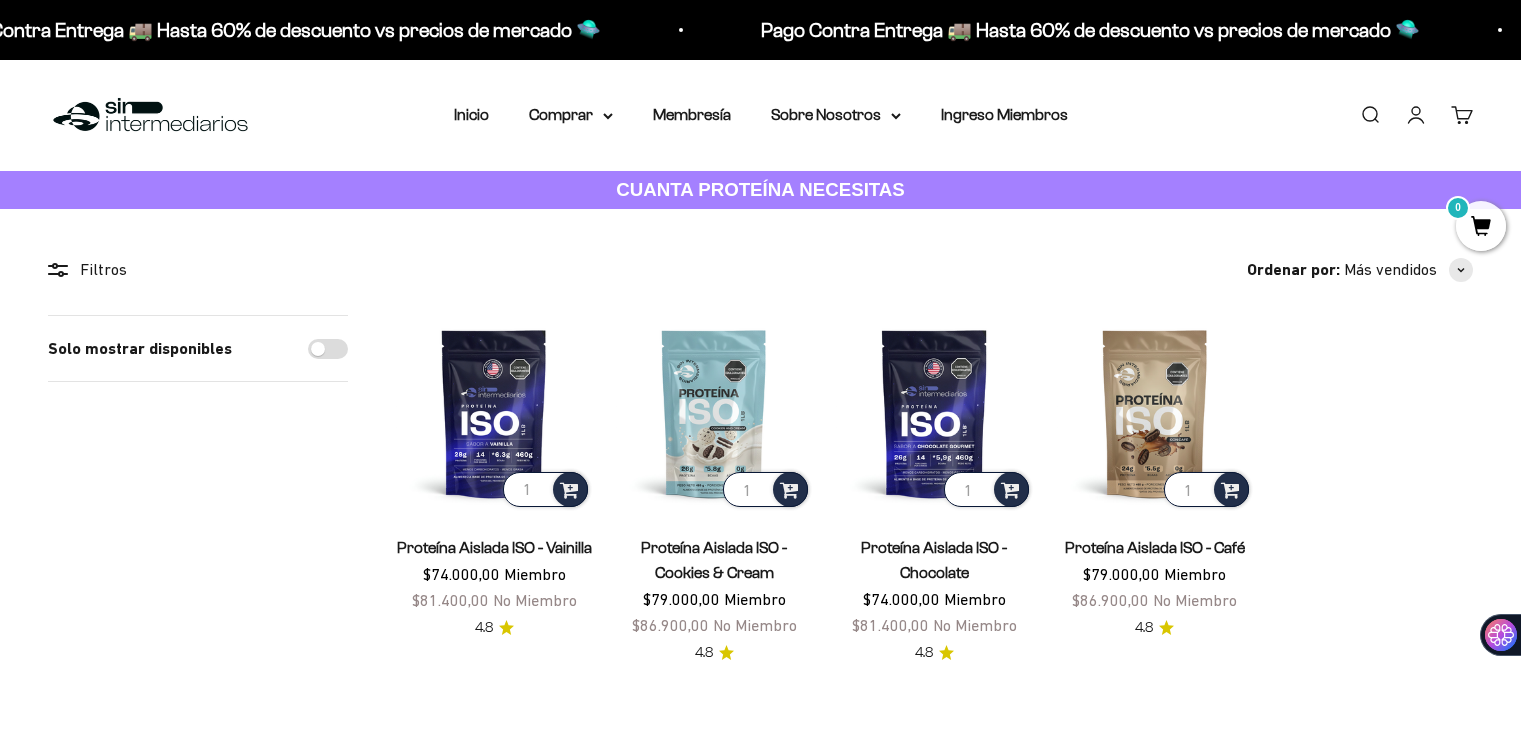 scroll, scrollTop: 0, scrollLeft: 0, axis: both 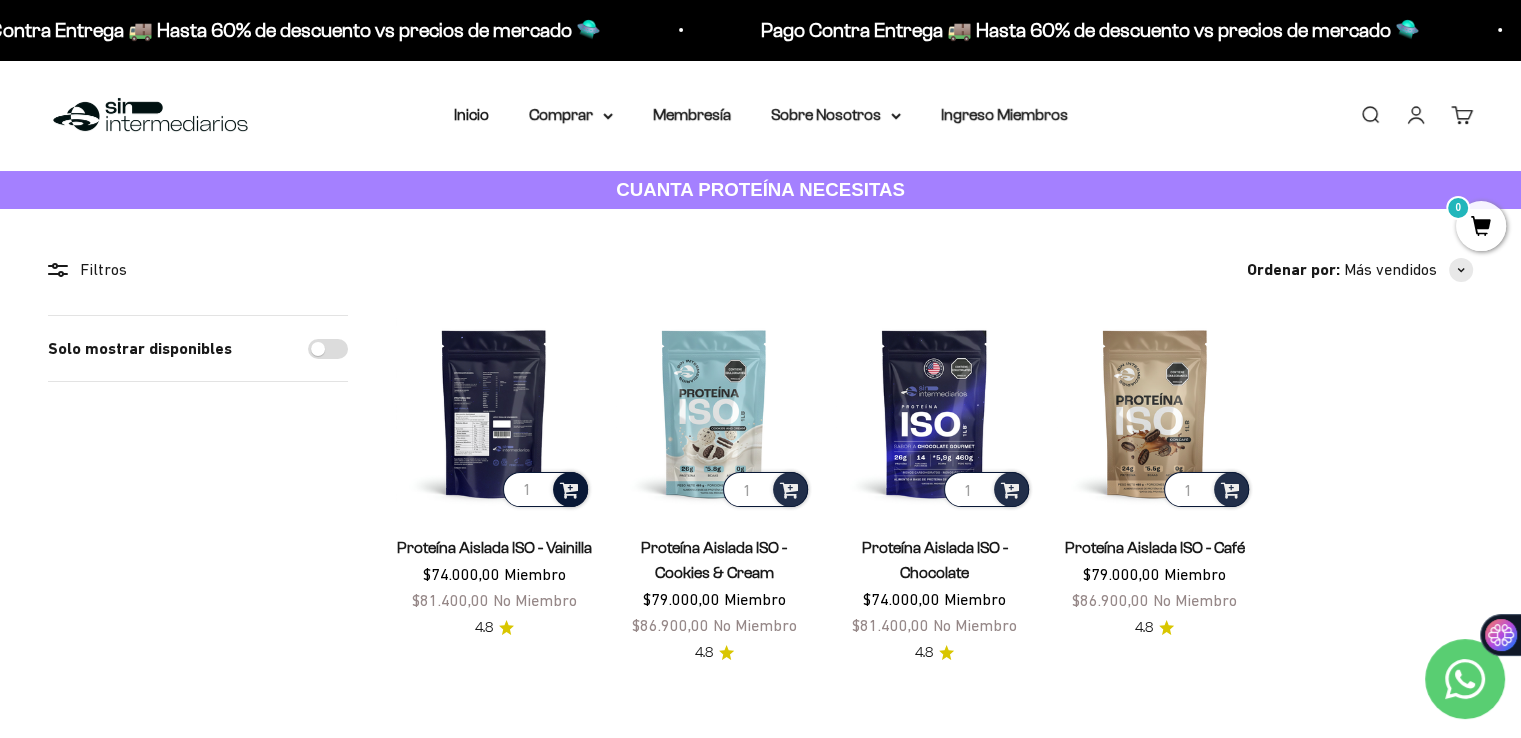 click at bounding box center [569, 488] 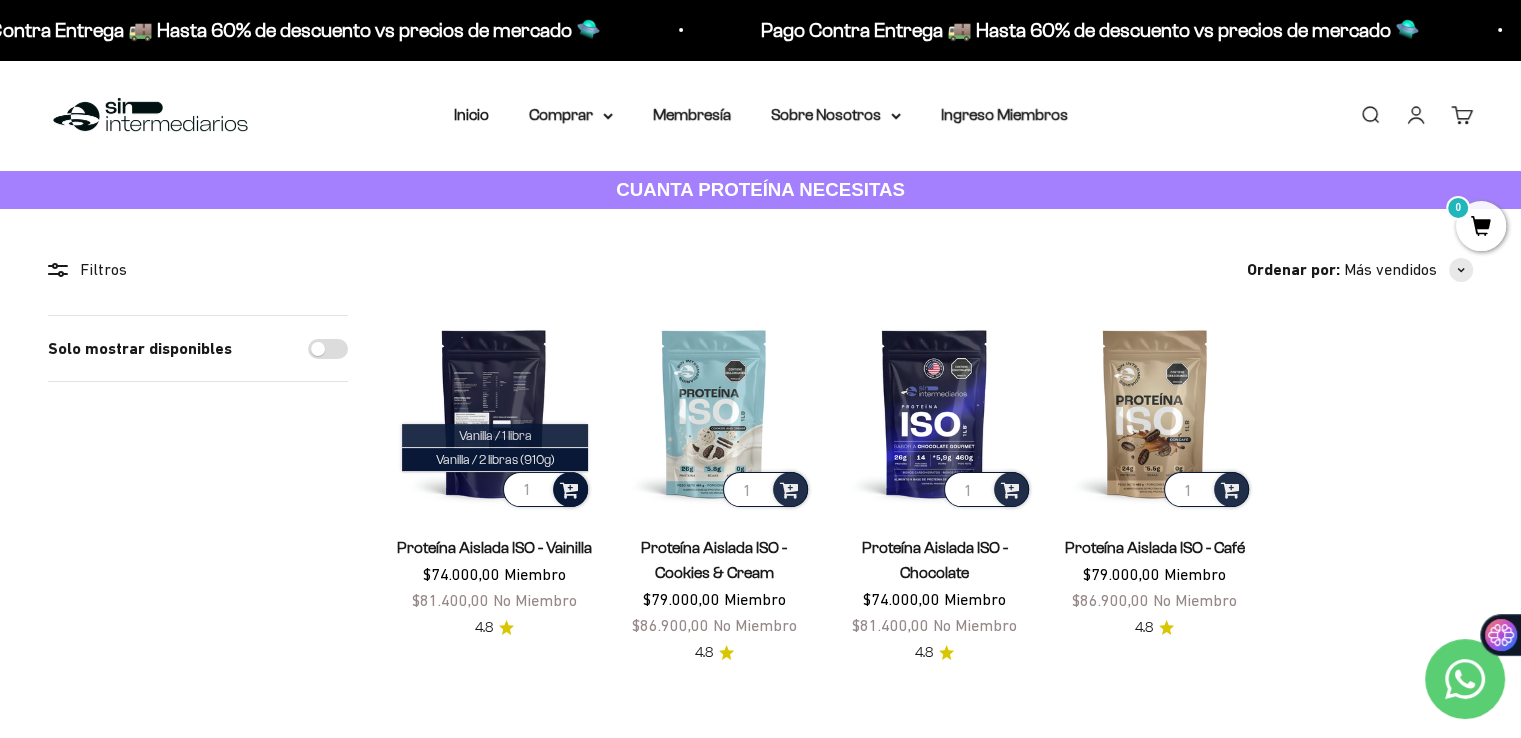 click on "Vanilla / 1 libra" at bounding box center [495, 435] 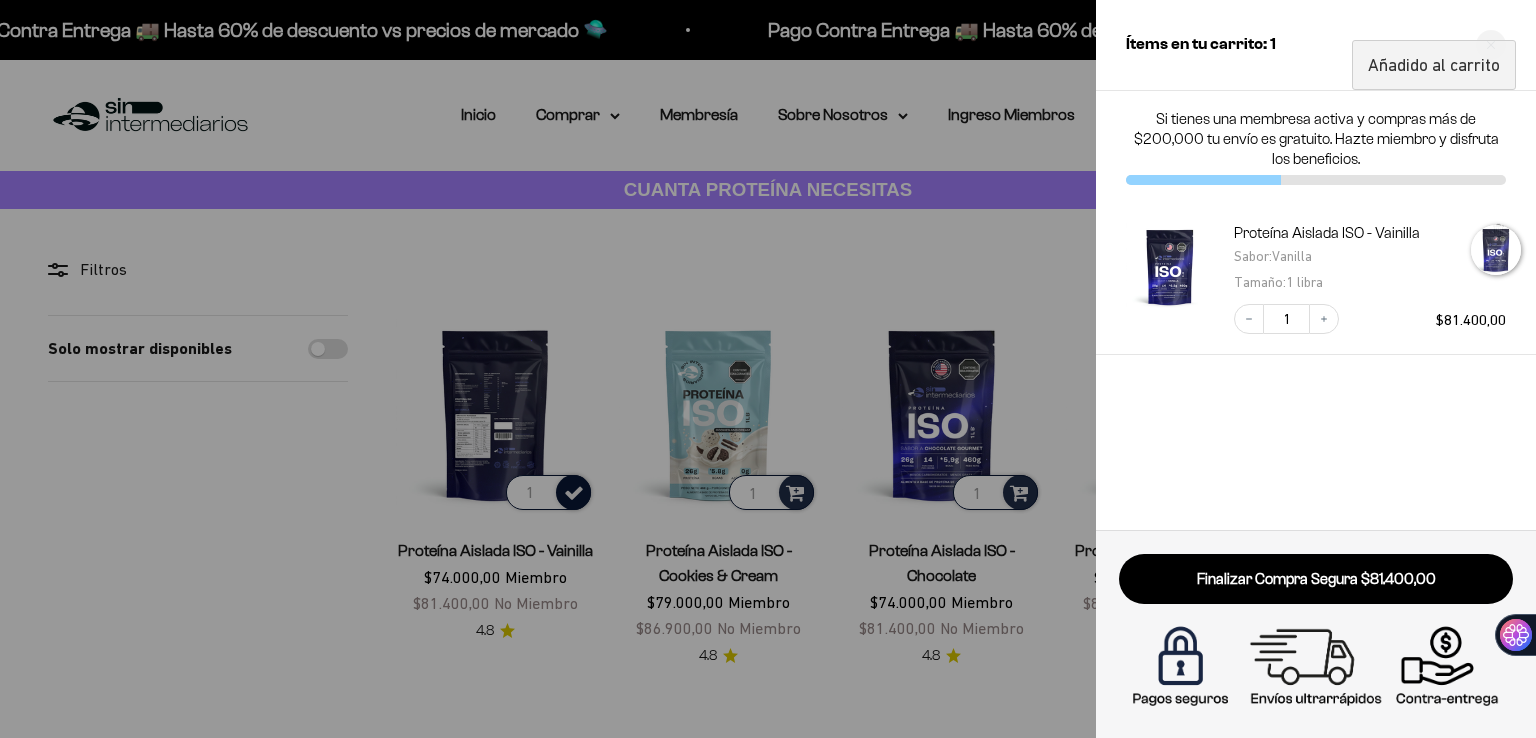 click at bounding box center [768, 369] 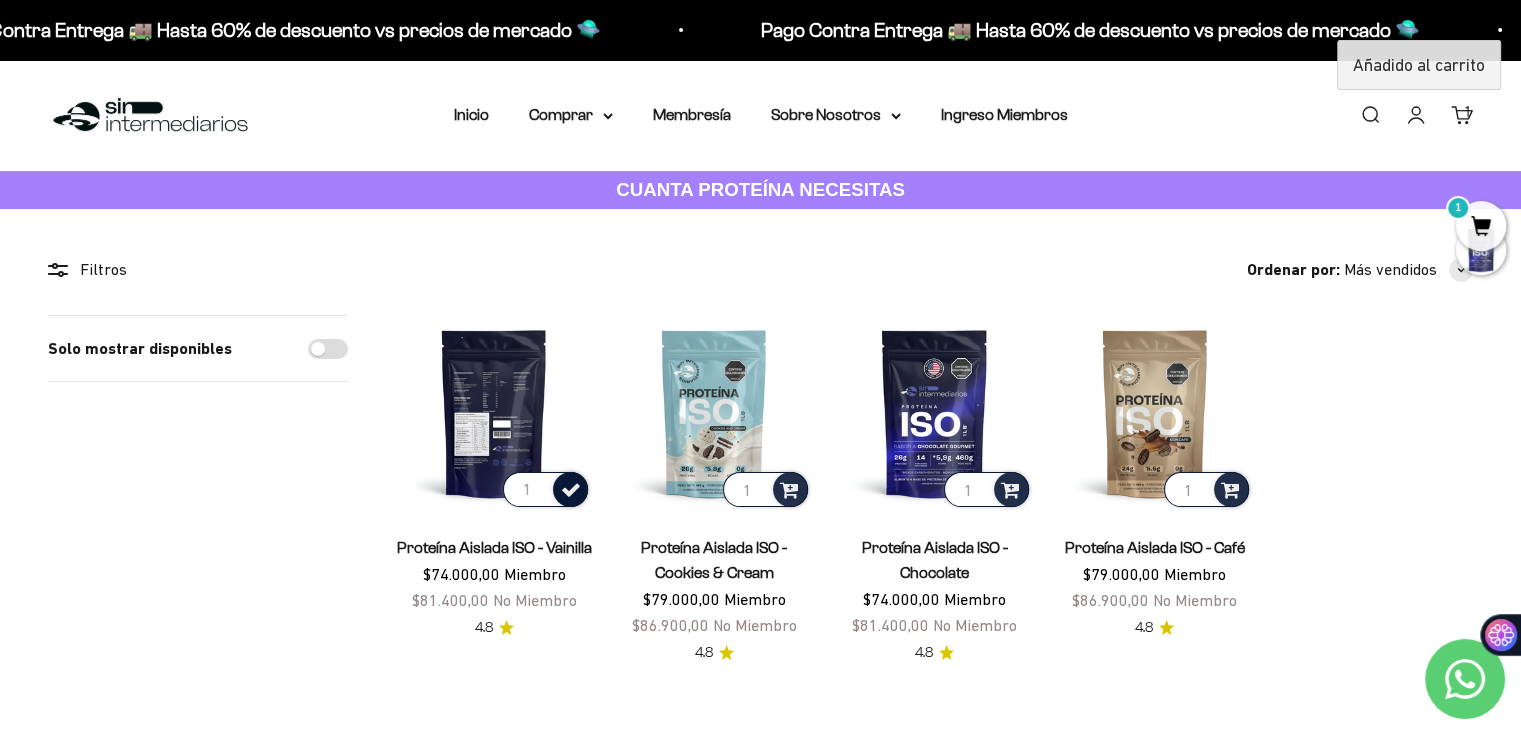 click at bounding box center [571, 488] 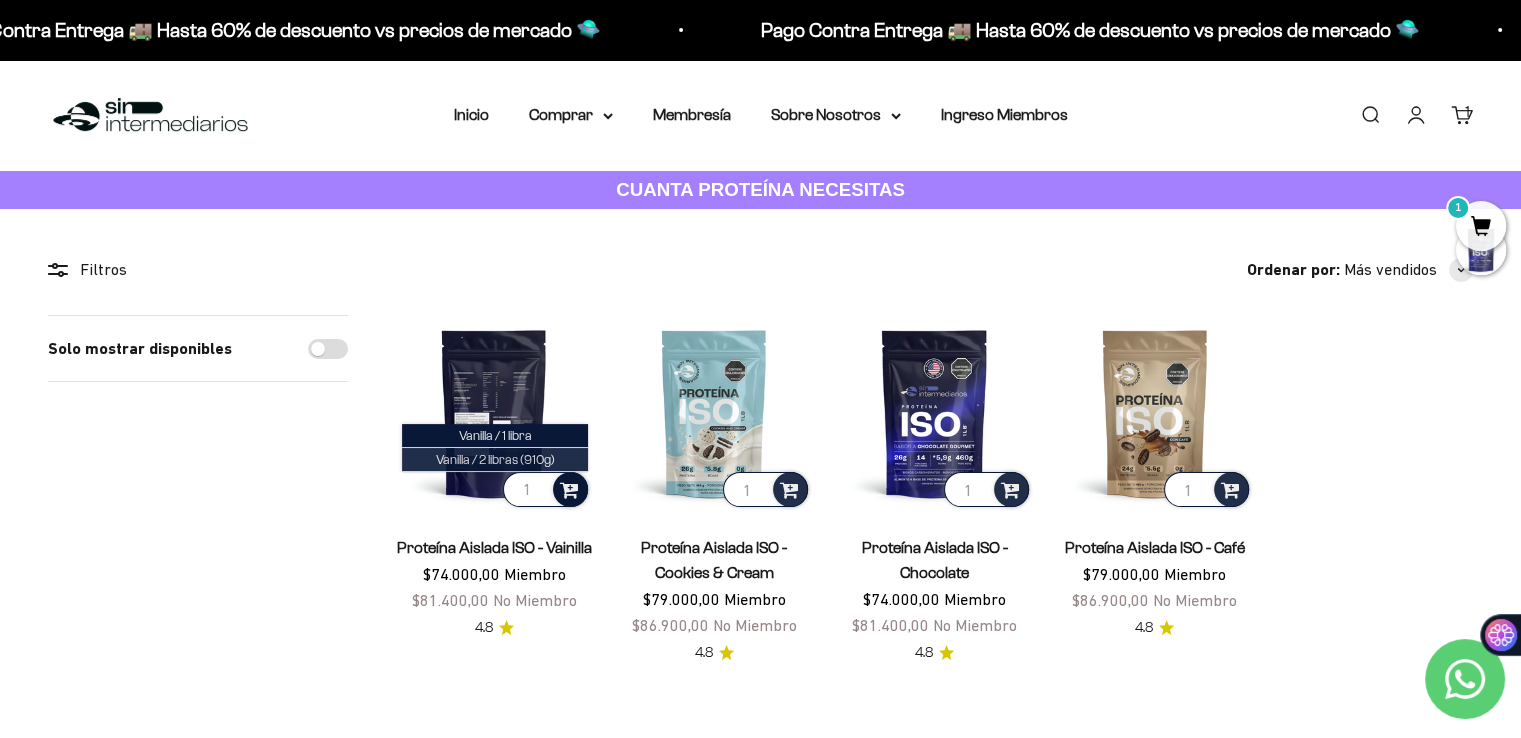 click on "Vanilla / 2 libras (910g)" at bounding box center [495, 459] 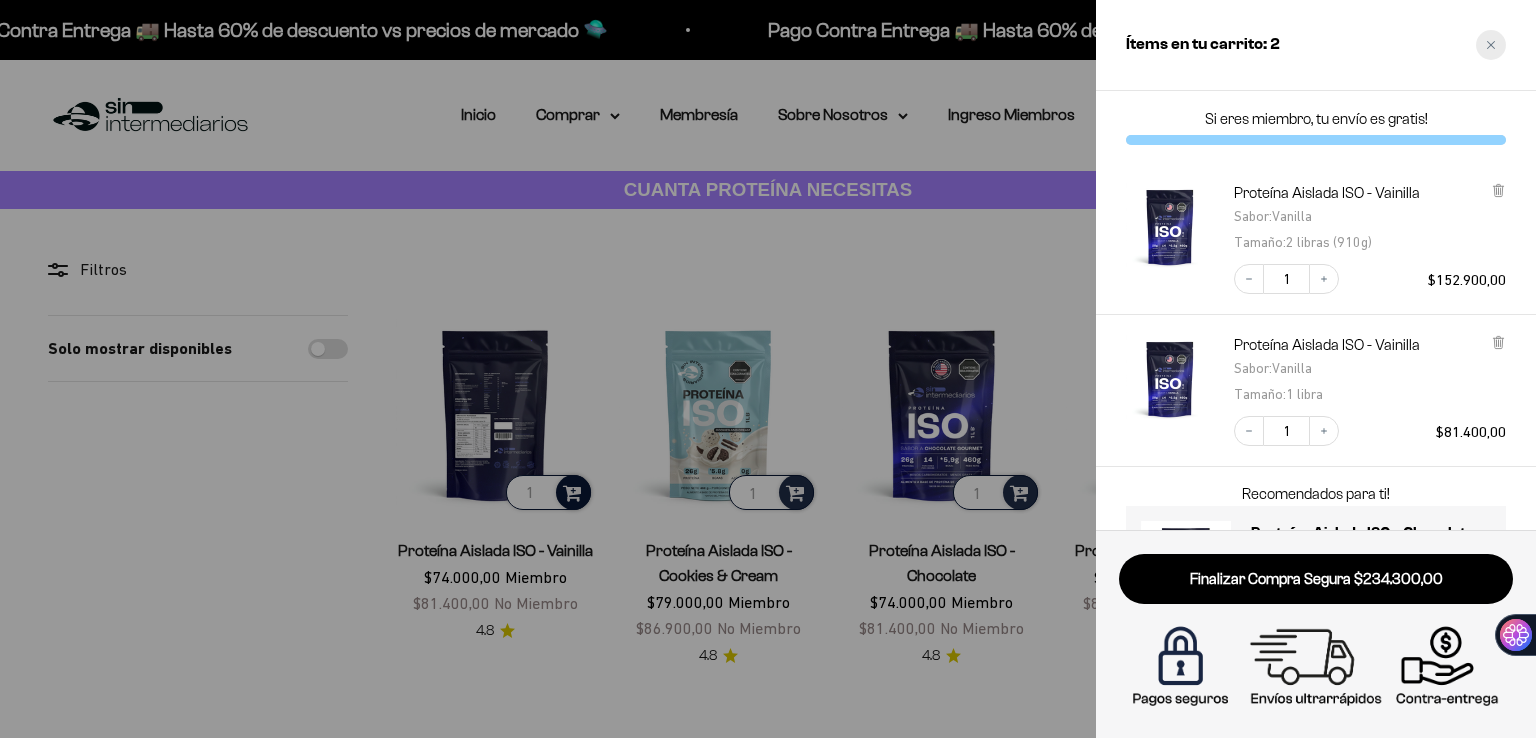 click at bounding box center (1491, 45) 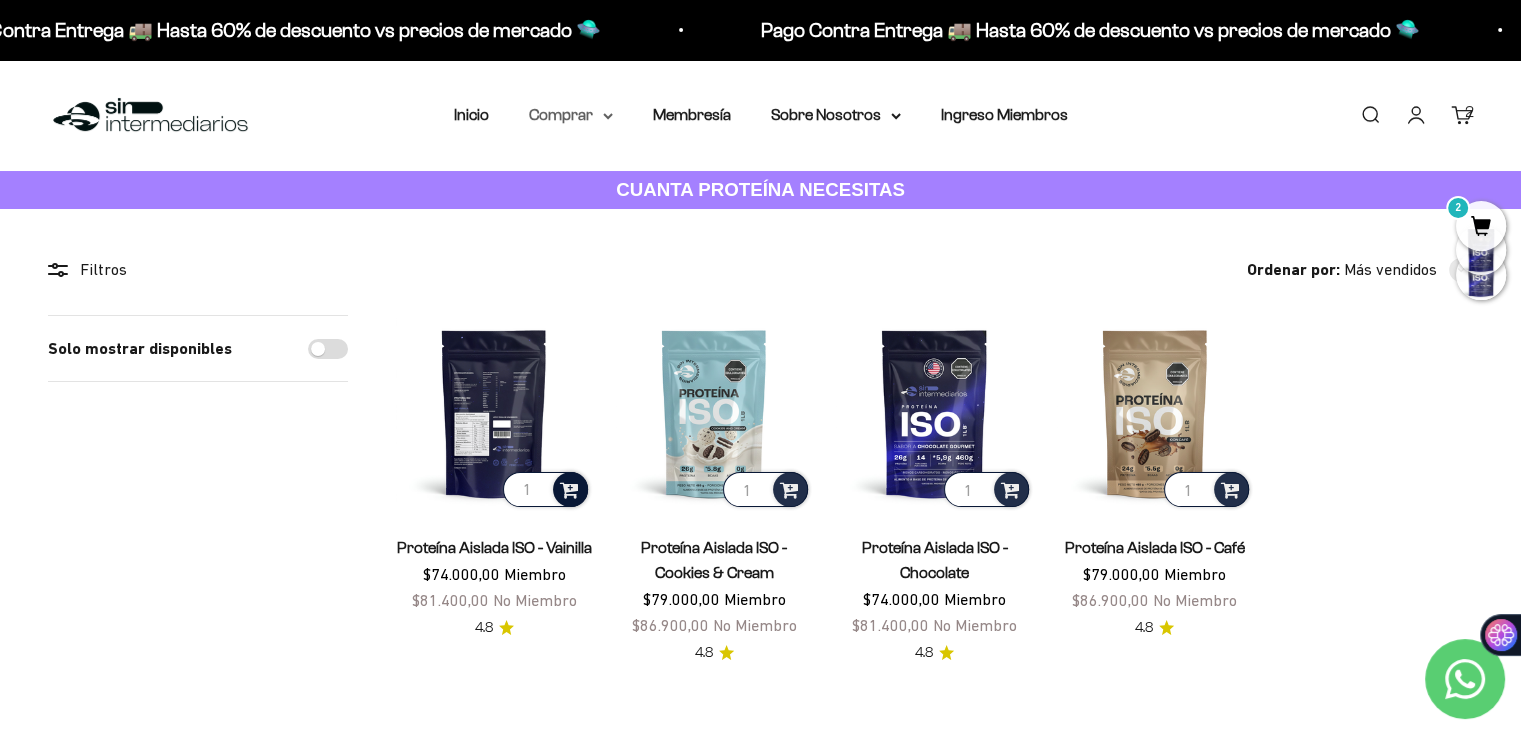 click on "Comprar" at bounding box center (571, 115) 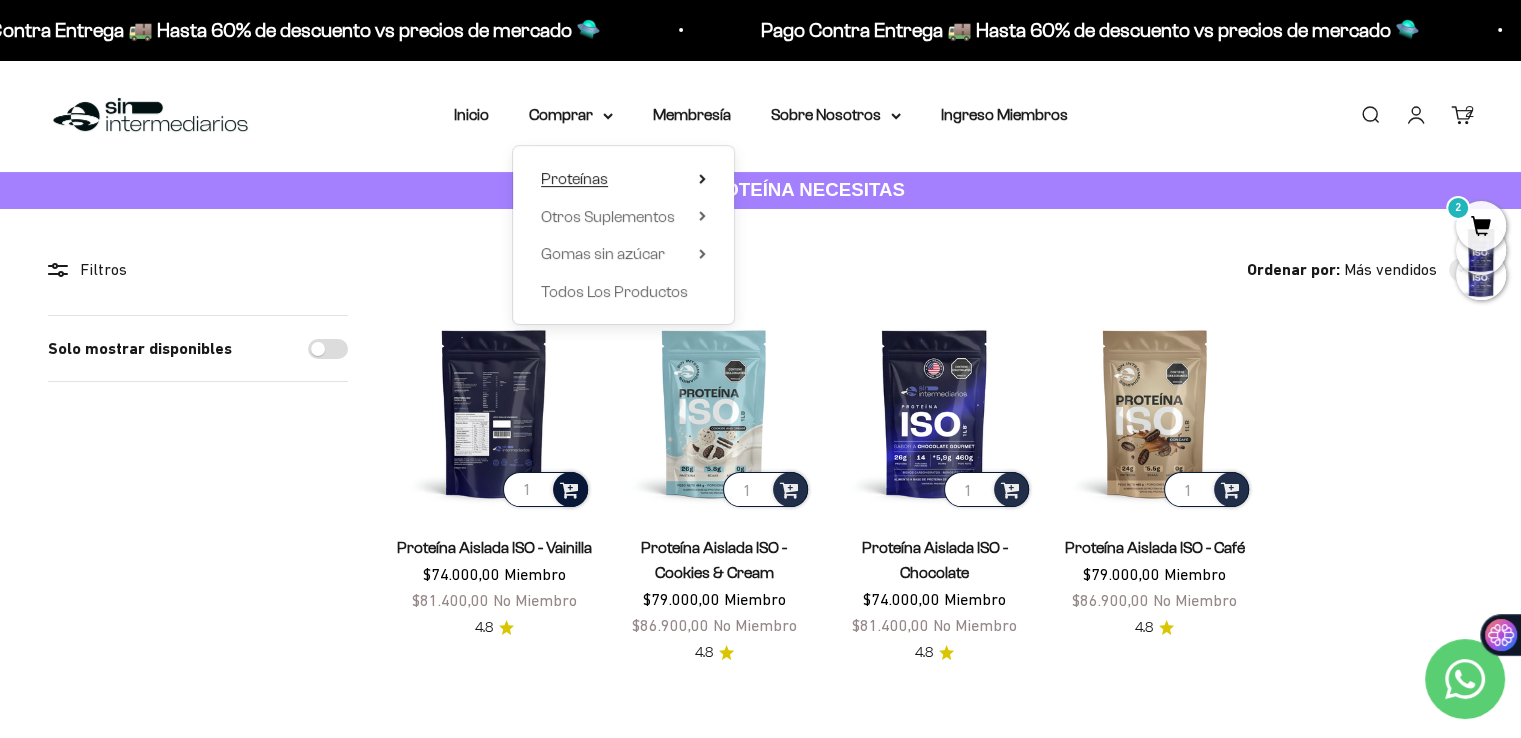 click on "Proteínas" at bounding box center (623, 179) 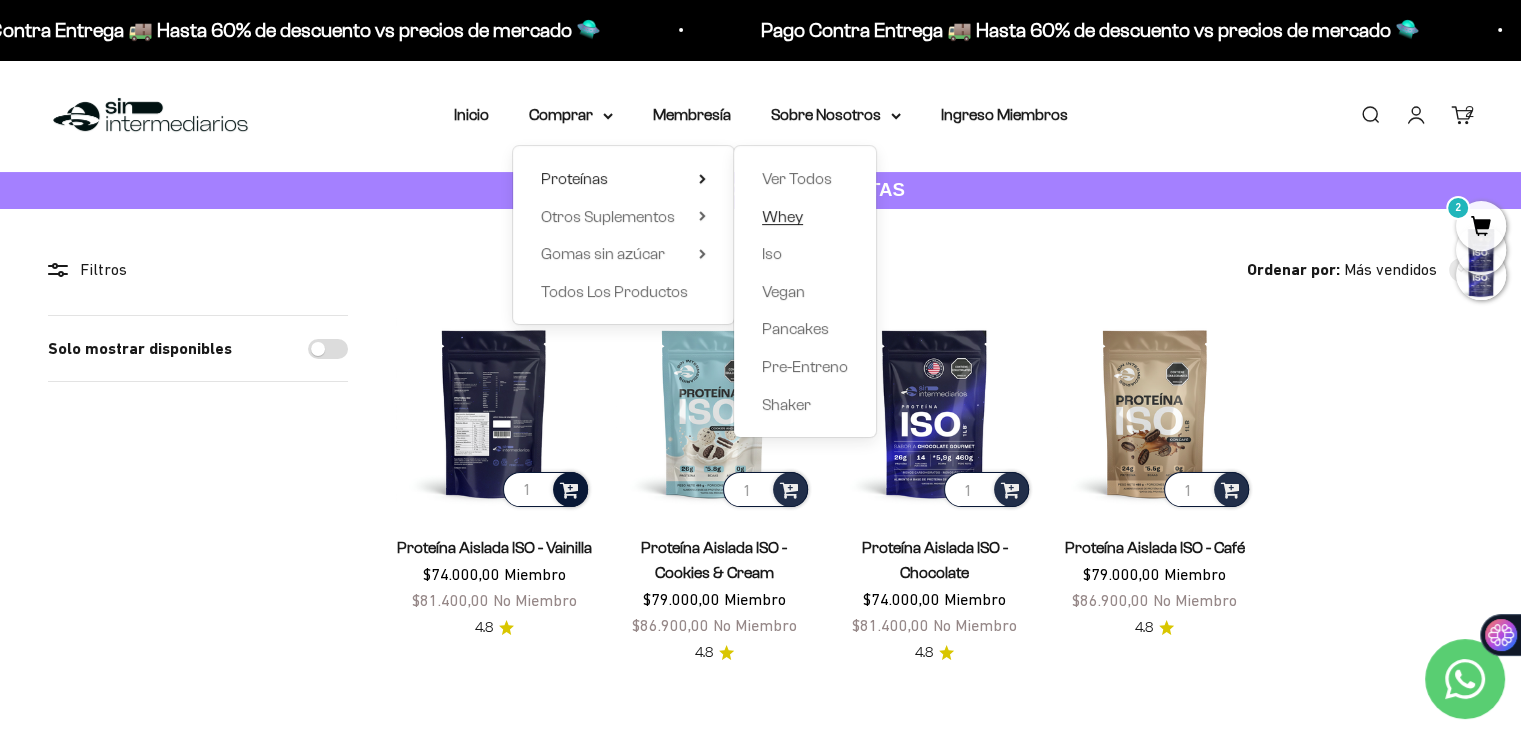 click on "Whey" at bounding box center [782, 216] 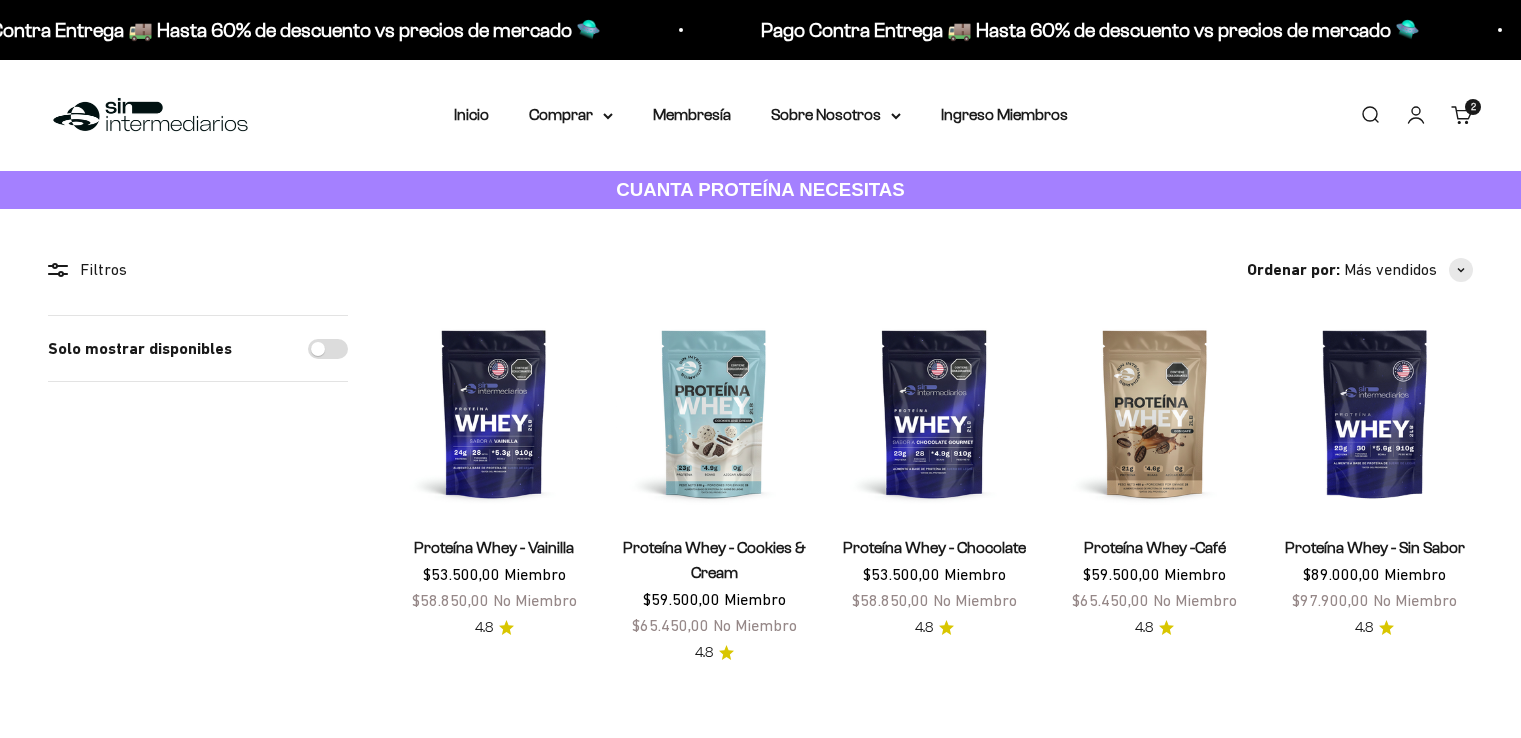 scroll, scrollTop: 0, scrollLeft: 0, axis: both 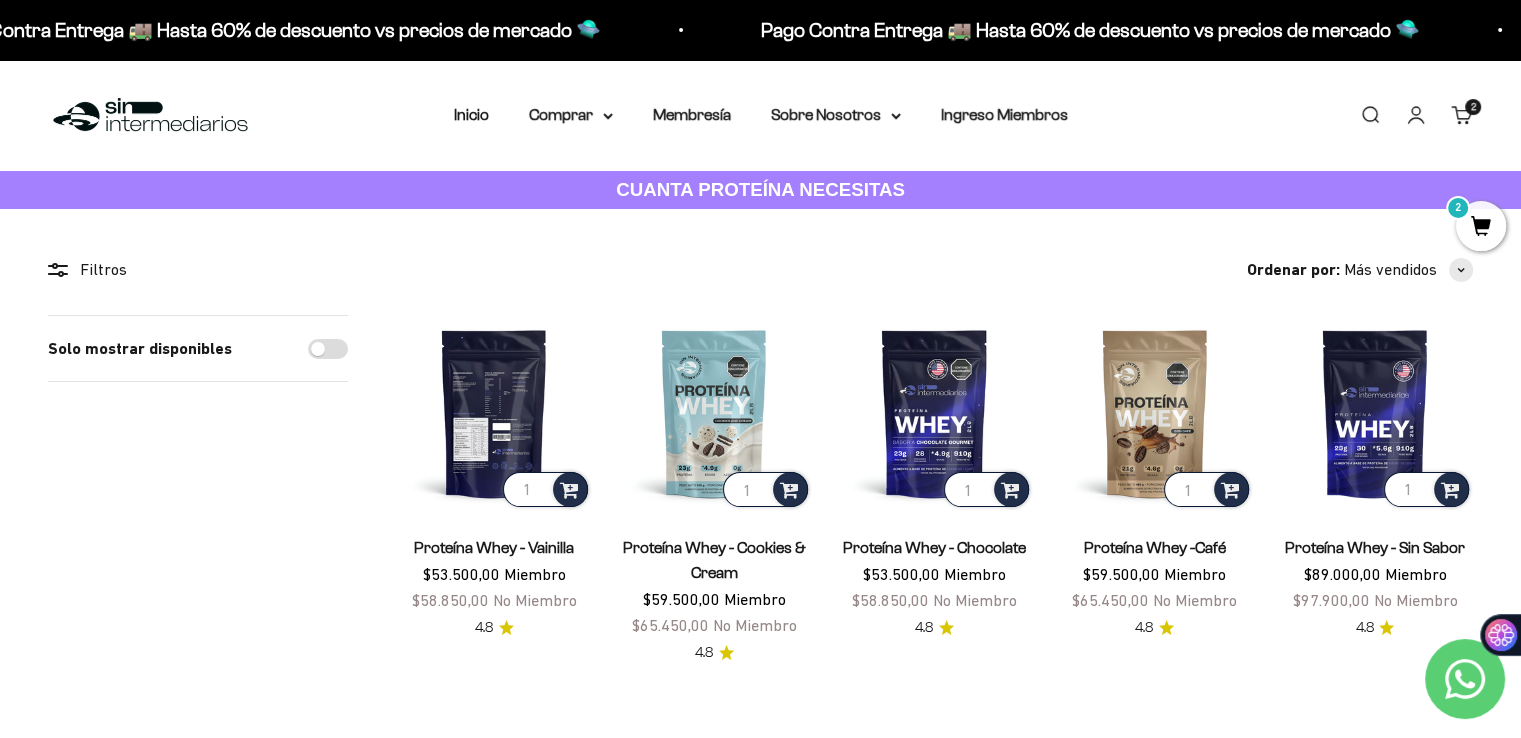 click at bounding box center (494, 413) 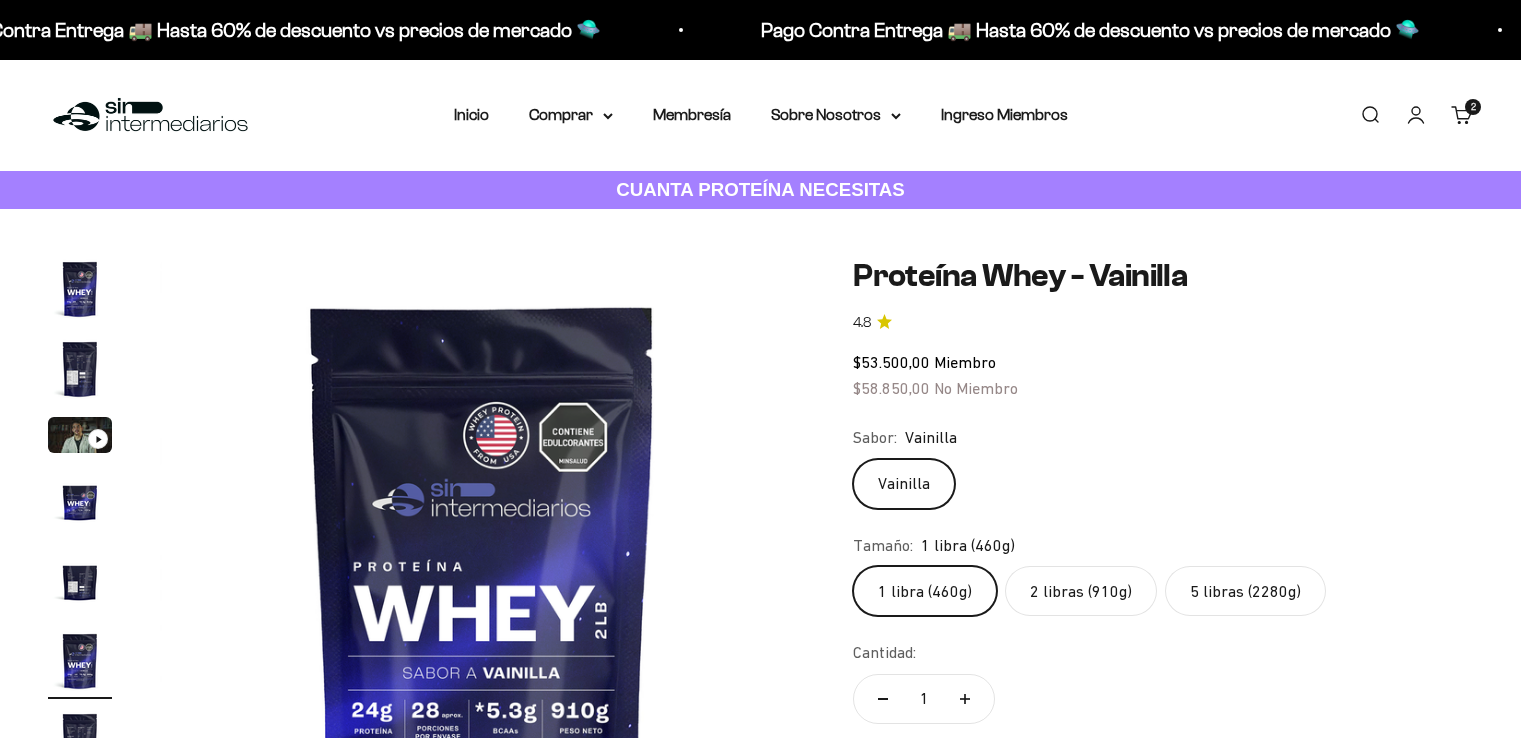 scroll, scrollTop: 0, scrollLeft: 0, axis: both 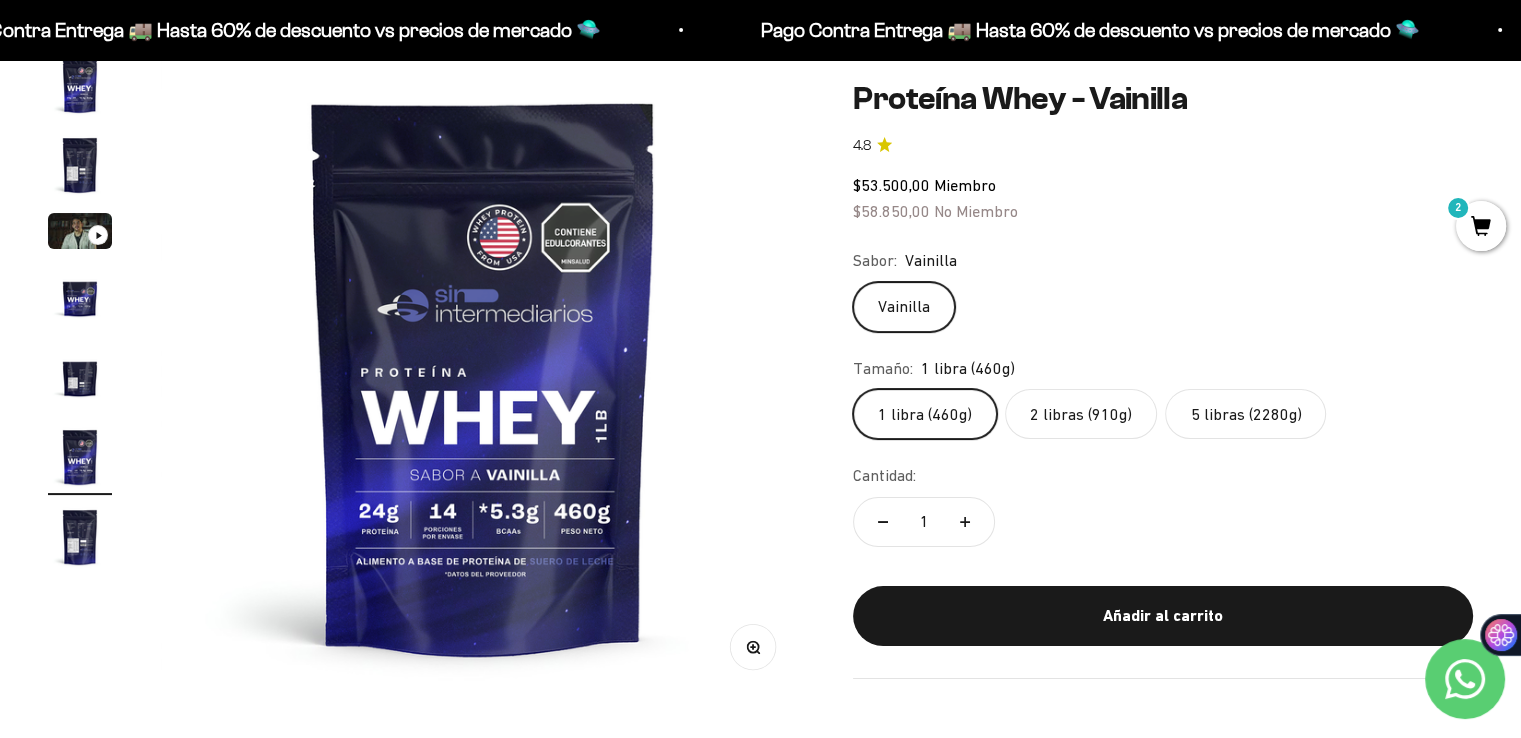 click at bounding box center (80, 377) 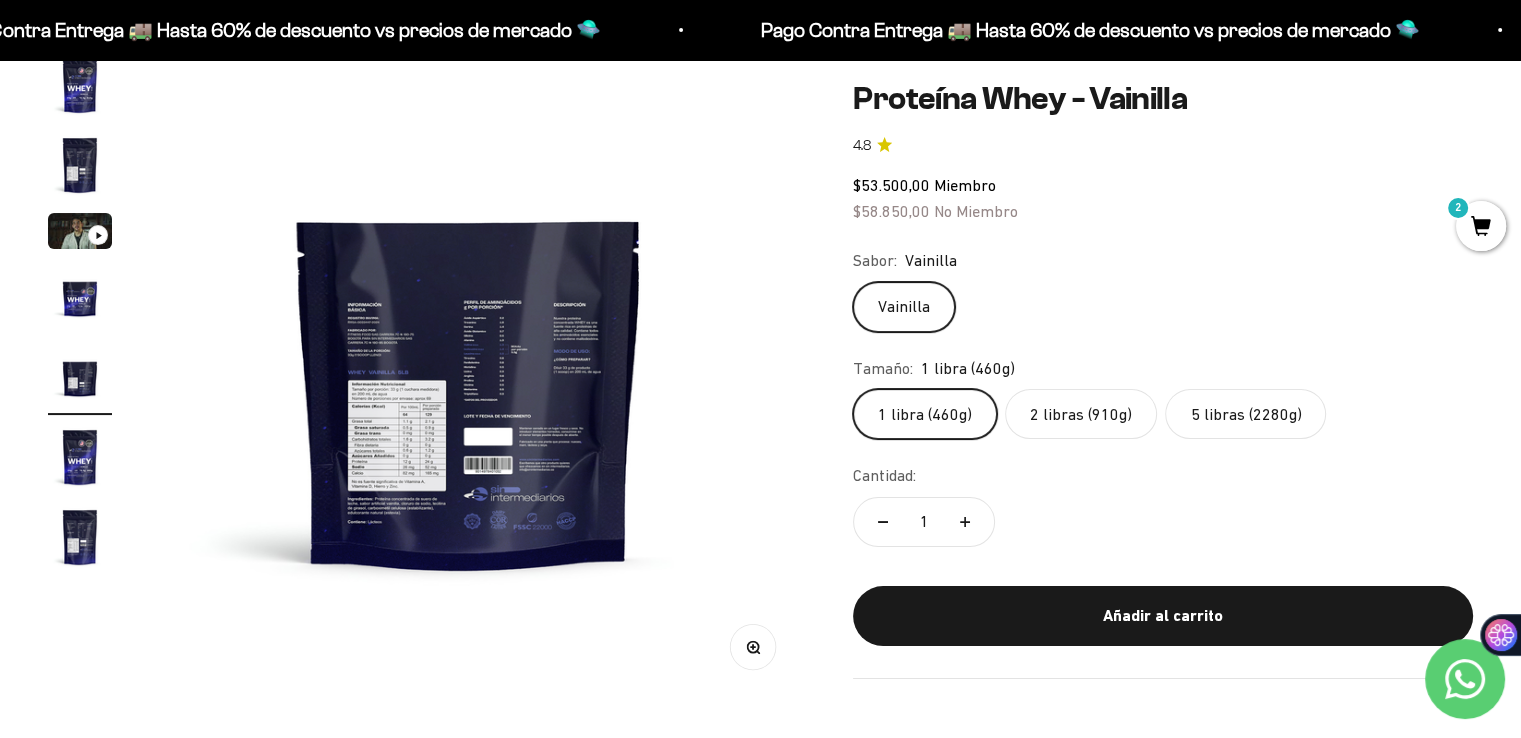 scroll, scrollTop: 0, scrollLeft: 2676, axis: horizontal 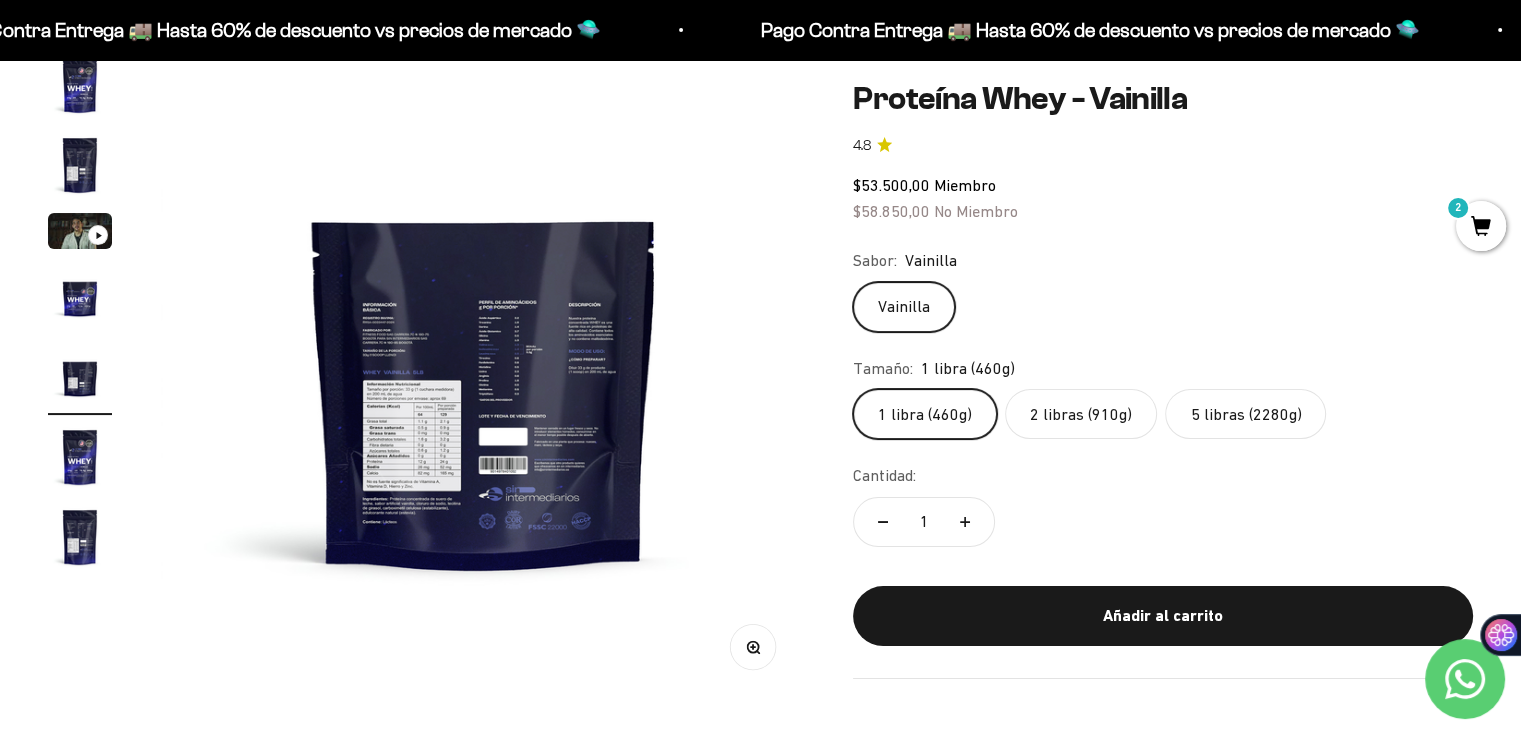 click at bounding box center (80, 165) 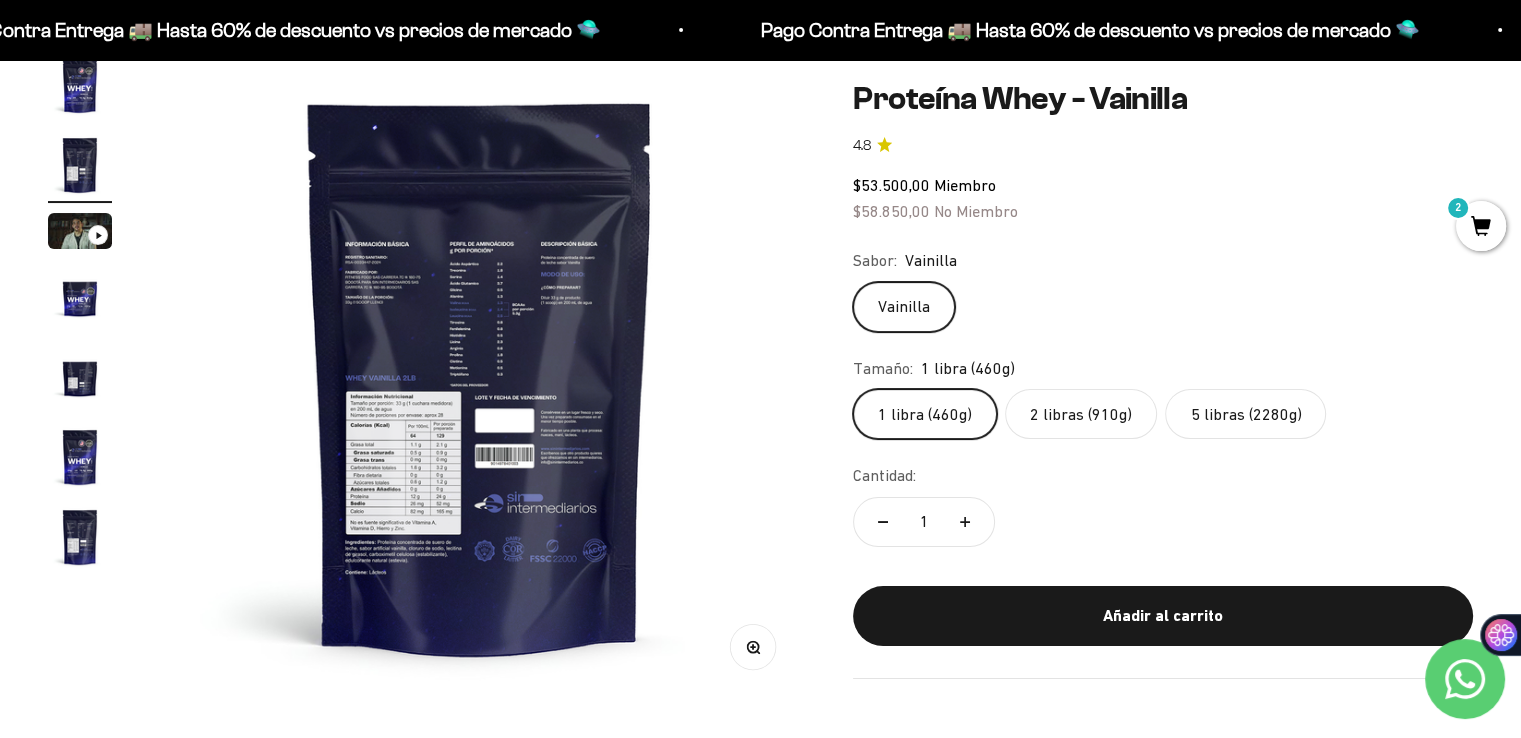 scroll, scrollTop: 0, scrollLeft: 669, axis: horizontal 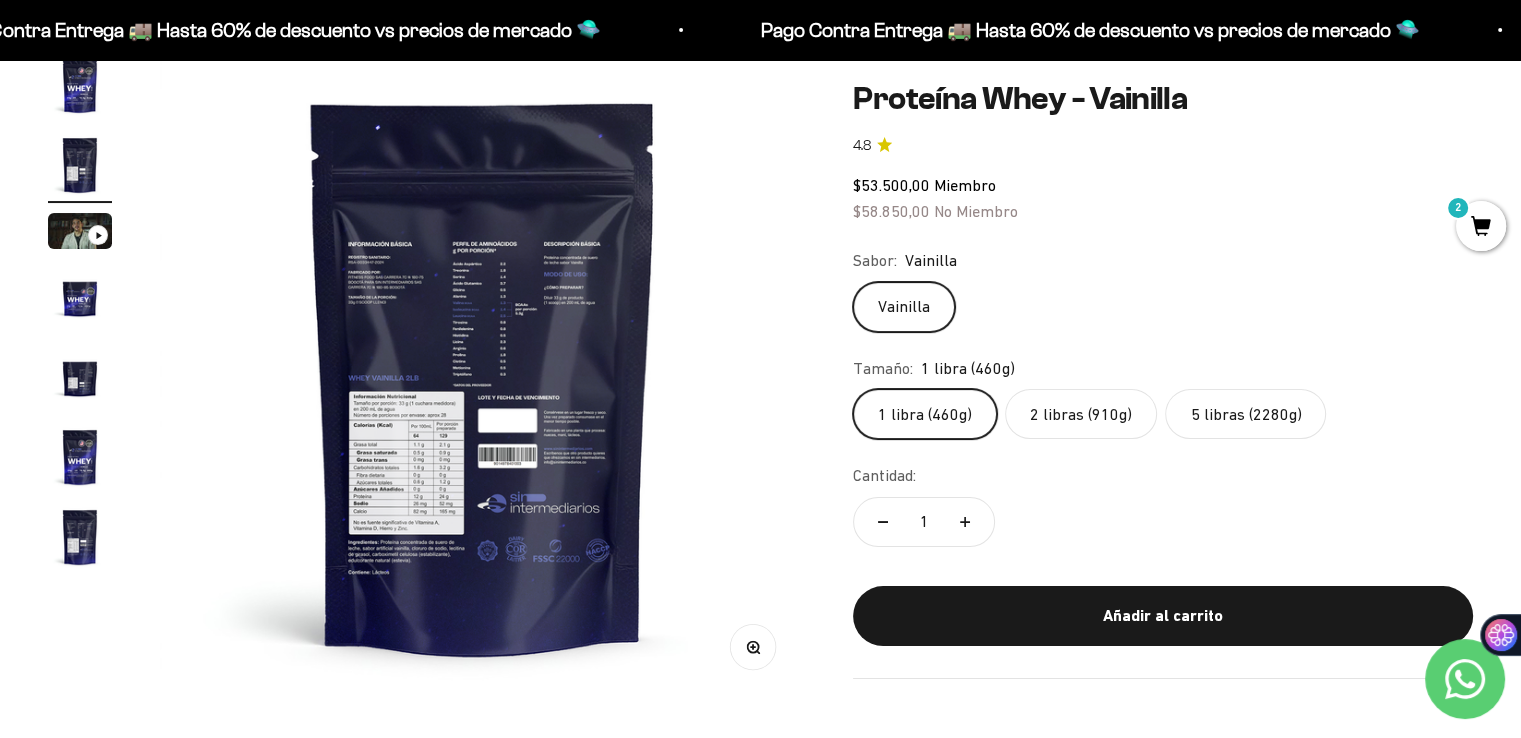 click at bounding box center [482, 375] 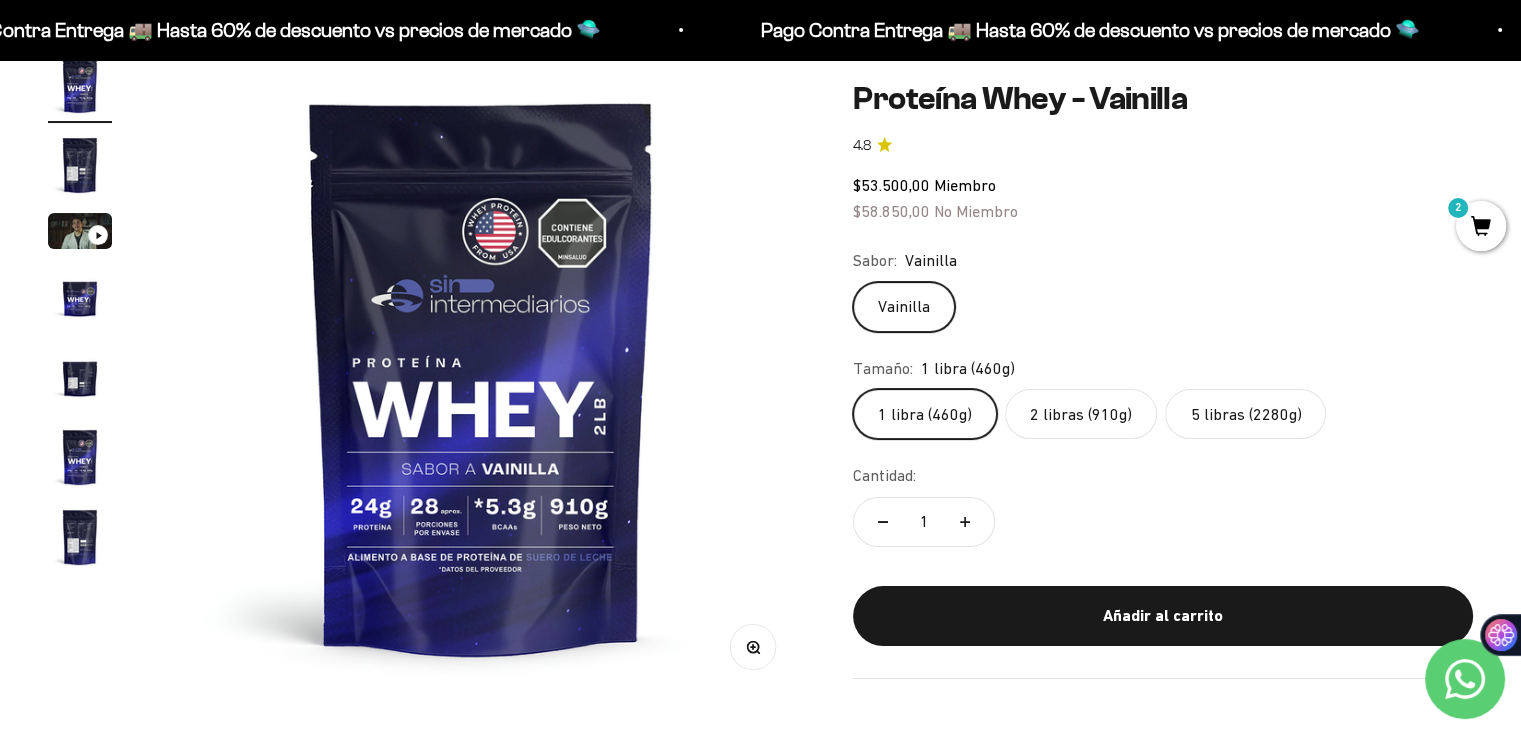 scroll, scrollTop: 0, scrollLeft: 0, axis: both 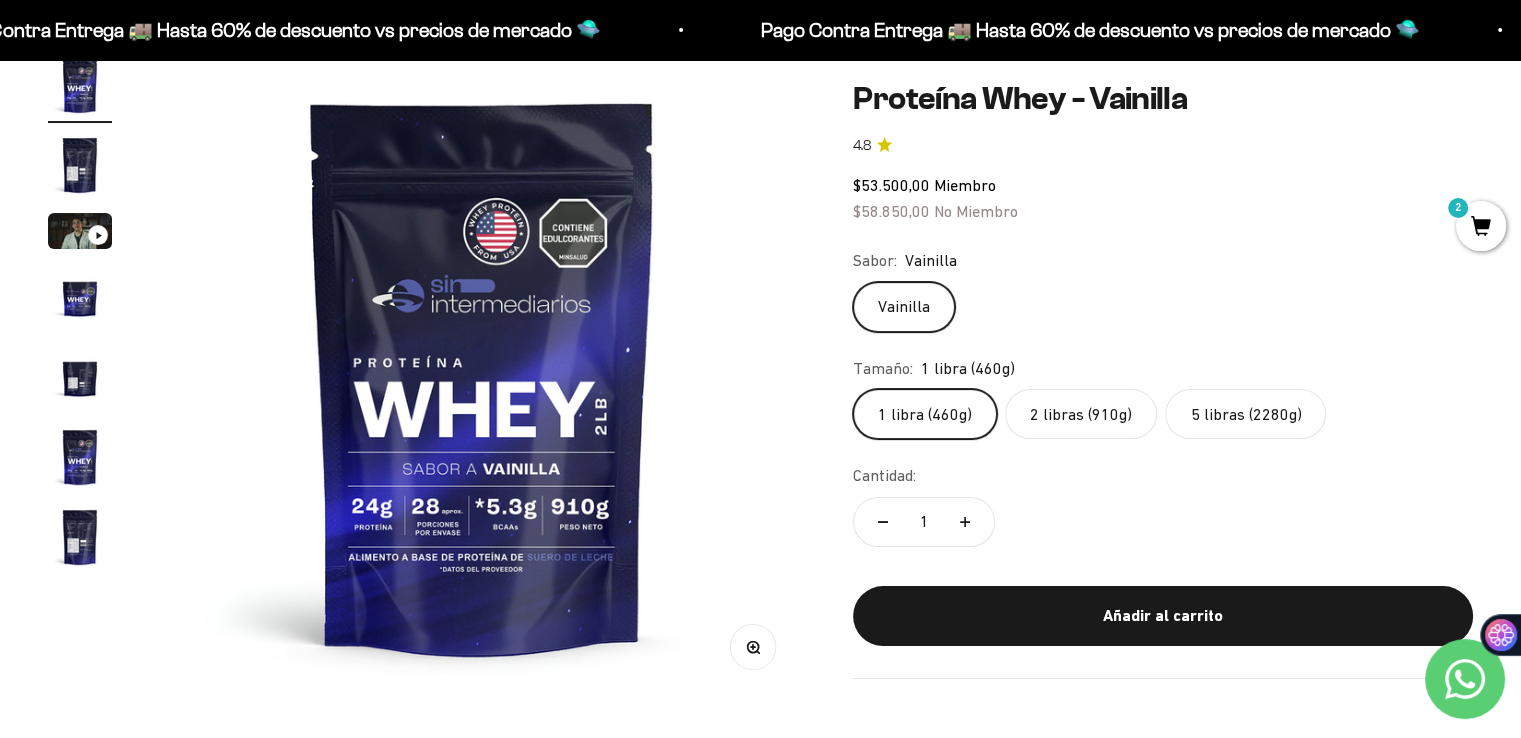 click at bounding box center (80, 165) 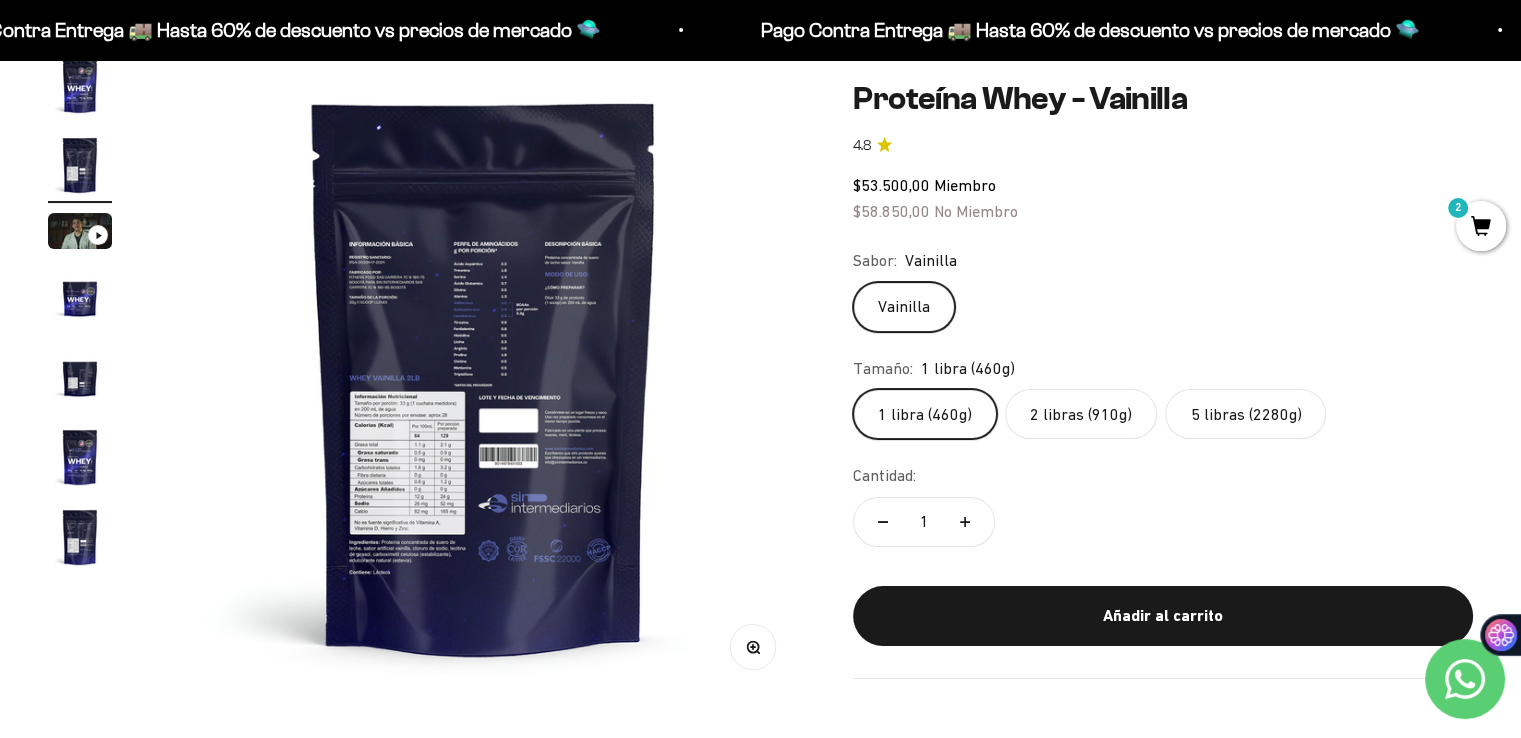 scroll, scrollTop: 0, scrollLeft: 669, axis: horizontal 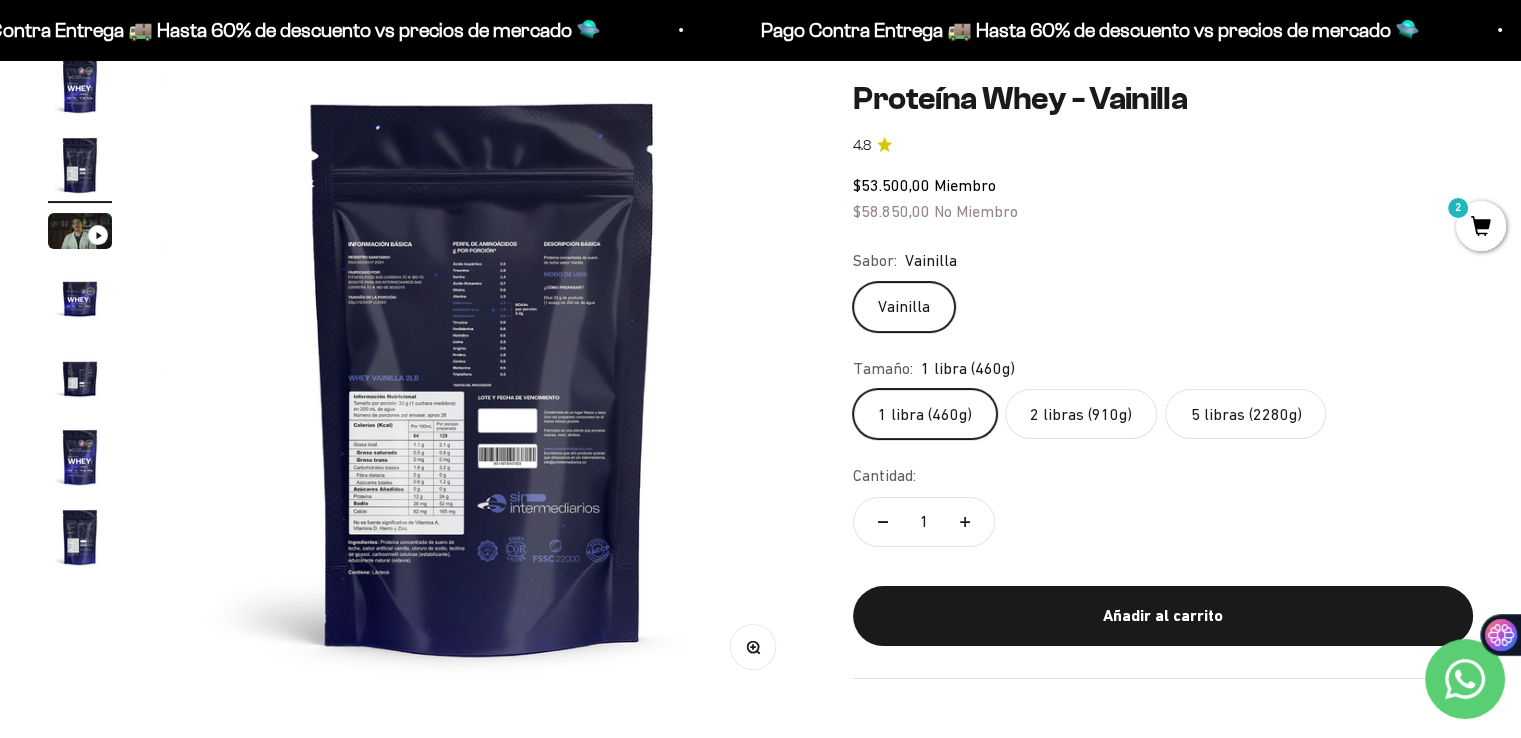 click at bounding box center (482, 375) 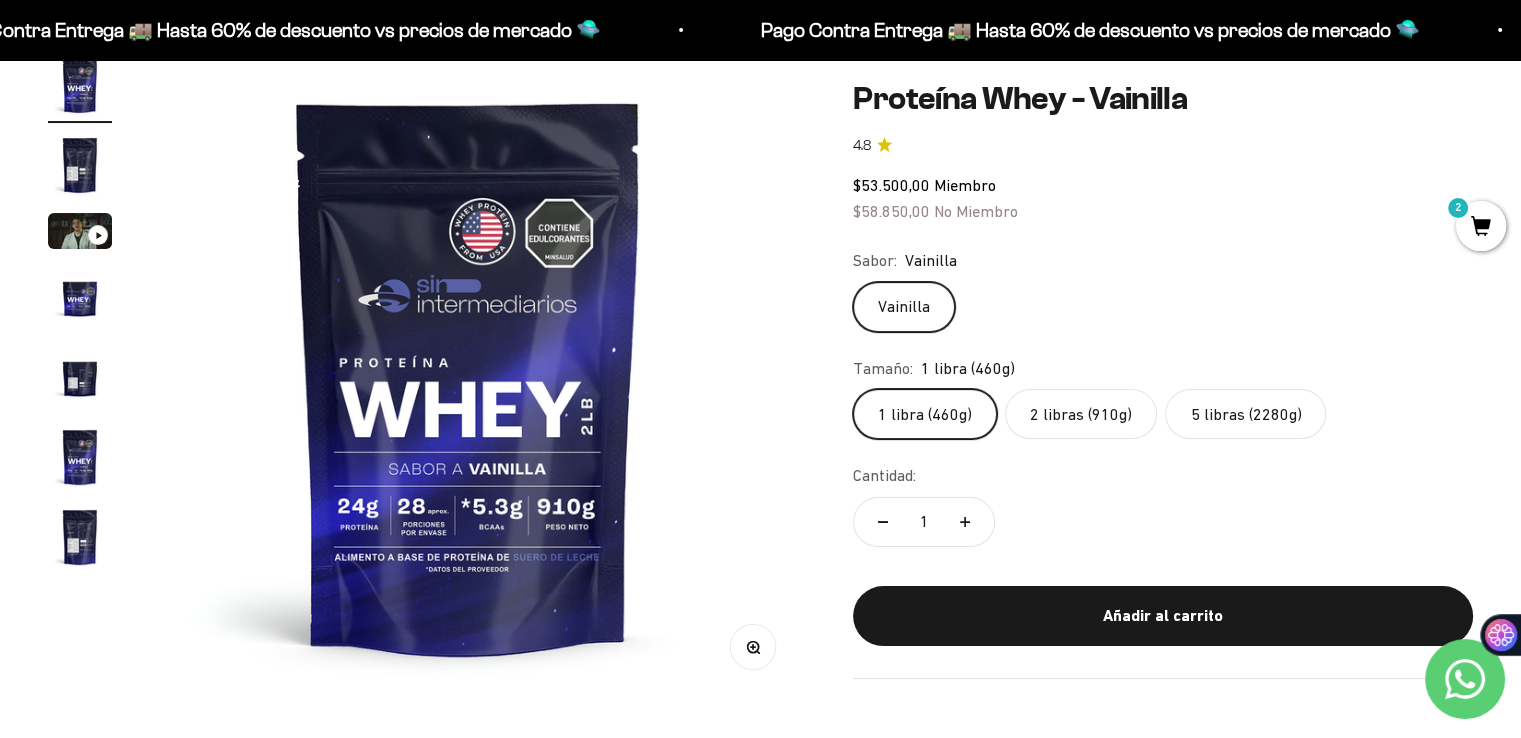 scroll, scrollTop: 0, scrollLeft: 0, axis: both 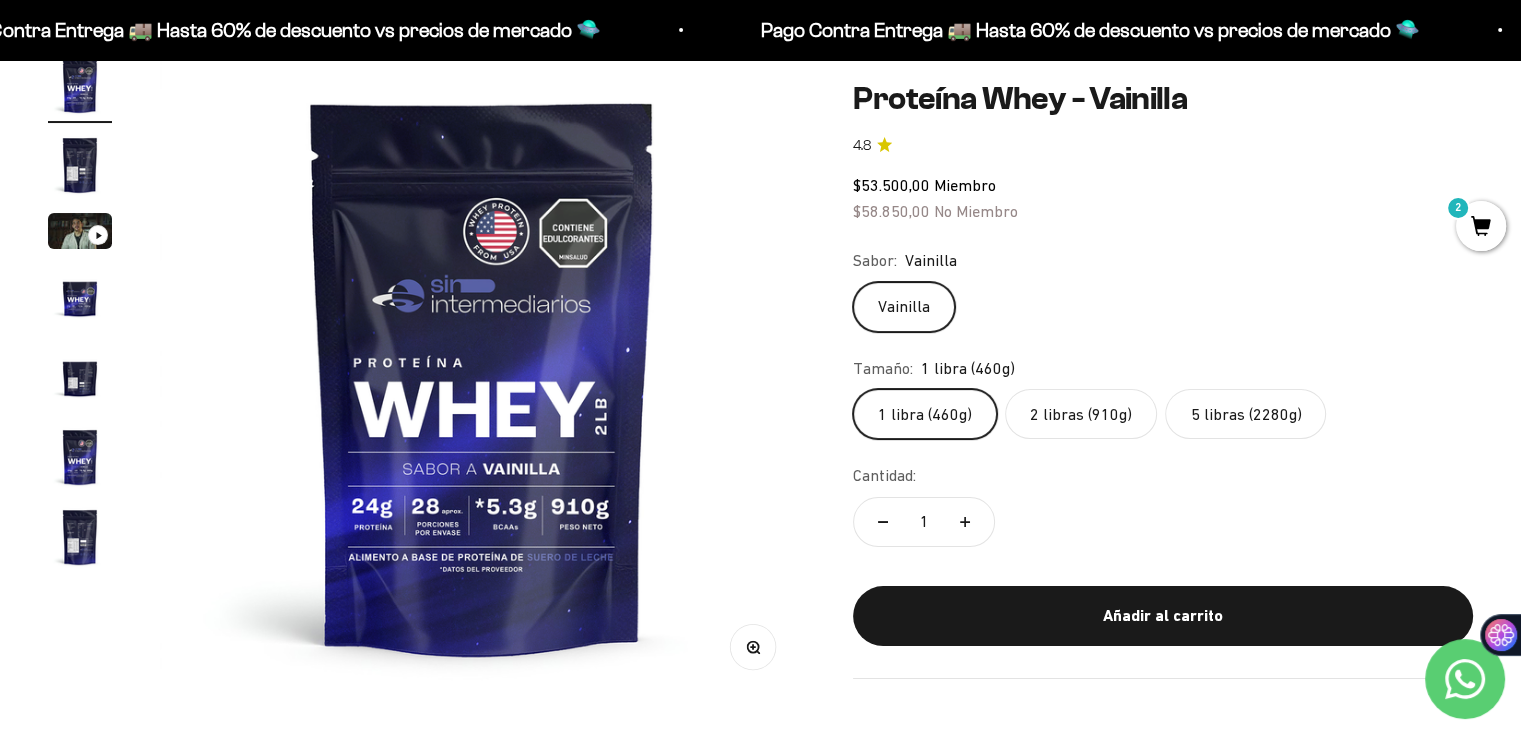 click at bounding box center [80, 165] 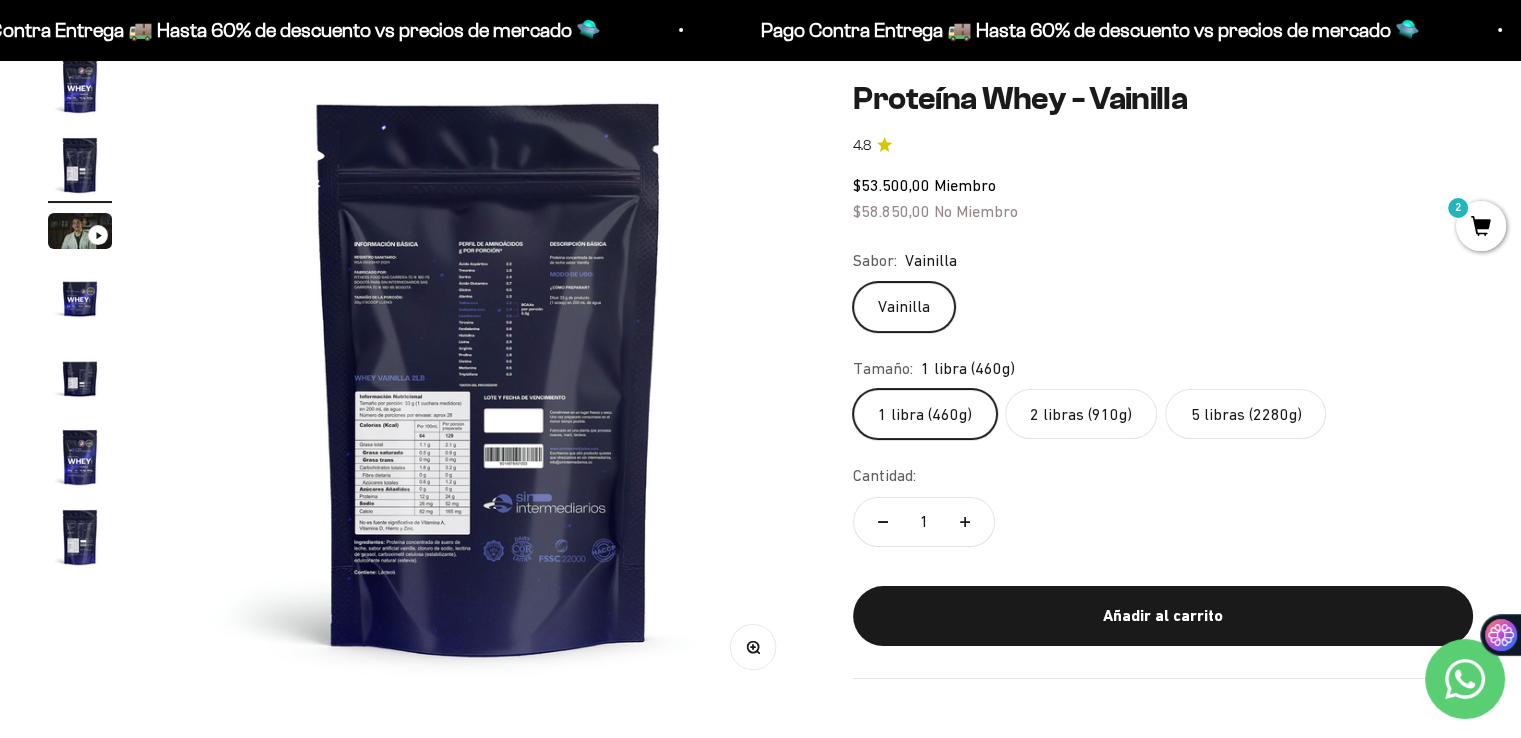 scroll, scrollTop: 0, scrollLeft: 669, axis: horizontal 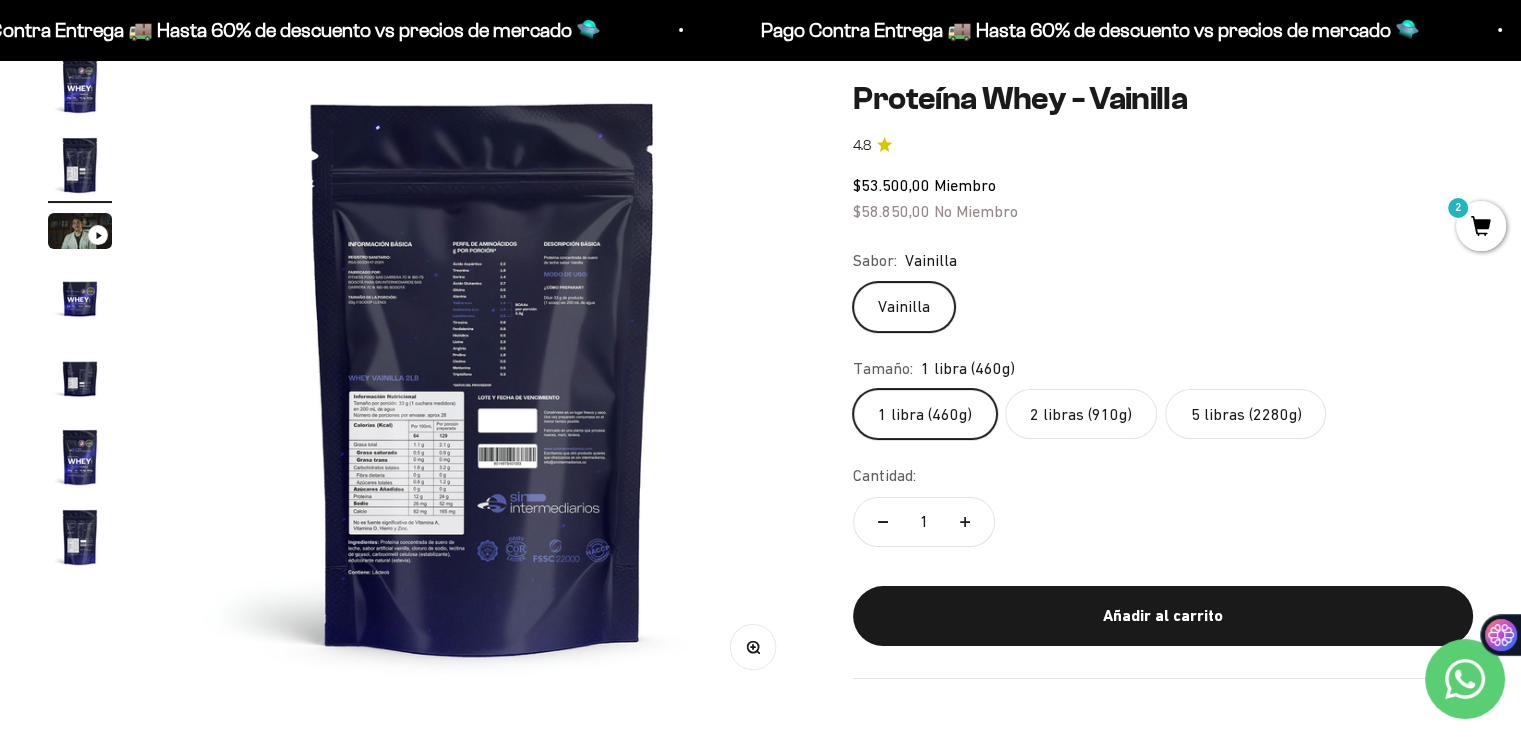 click 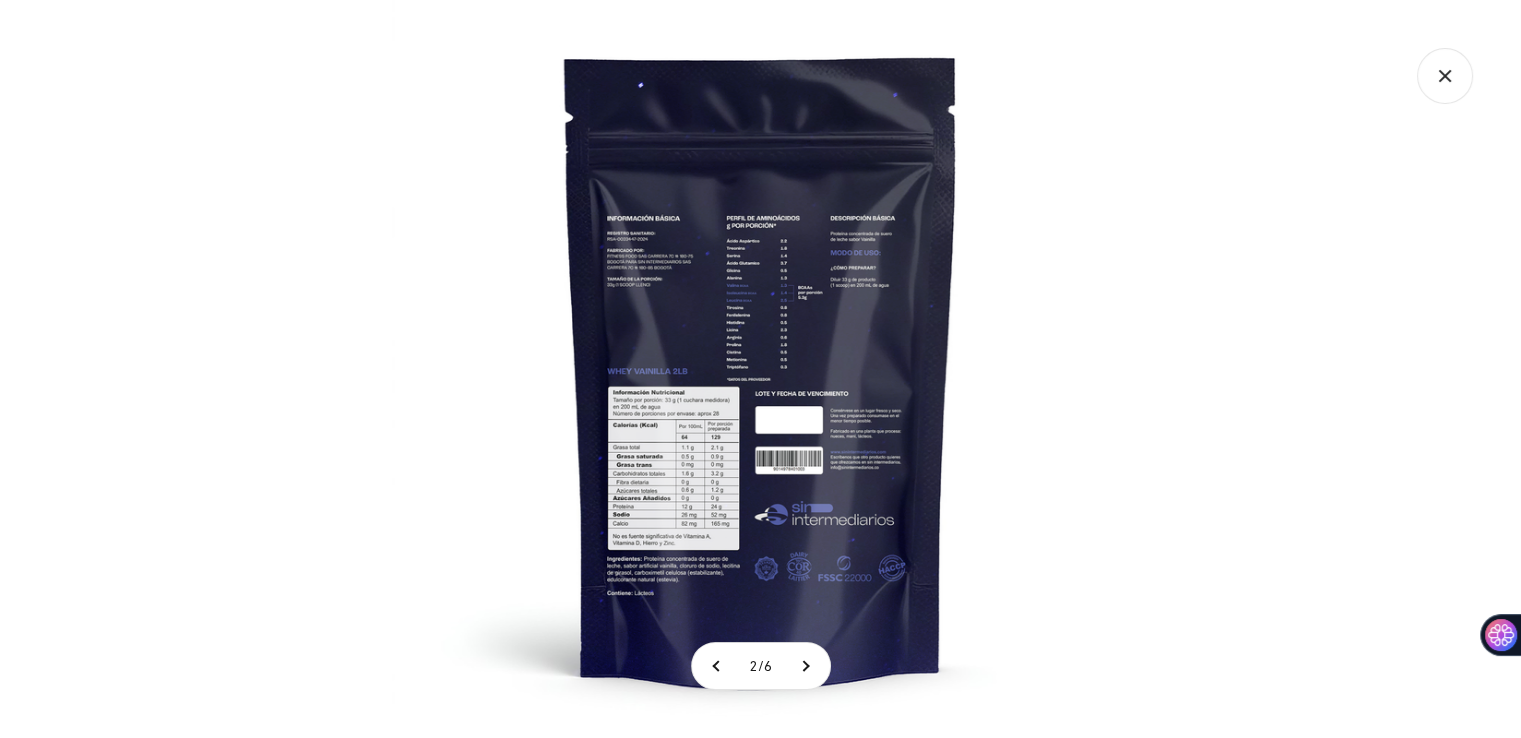 click at bounding box center [761, 369] 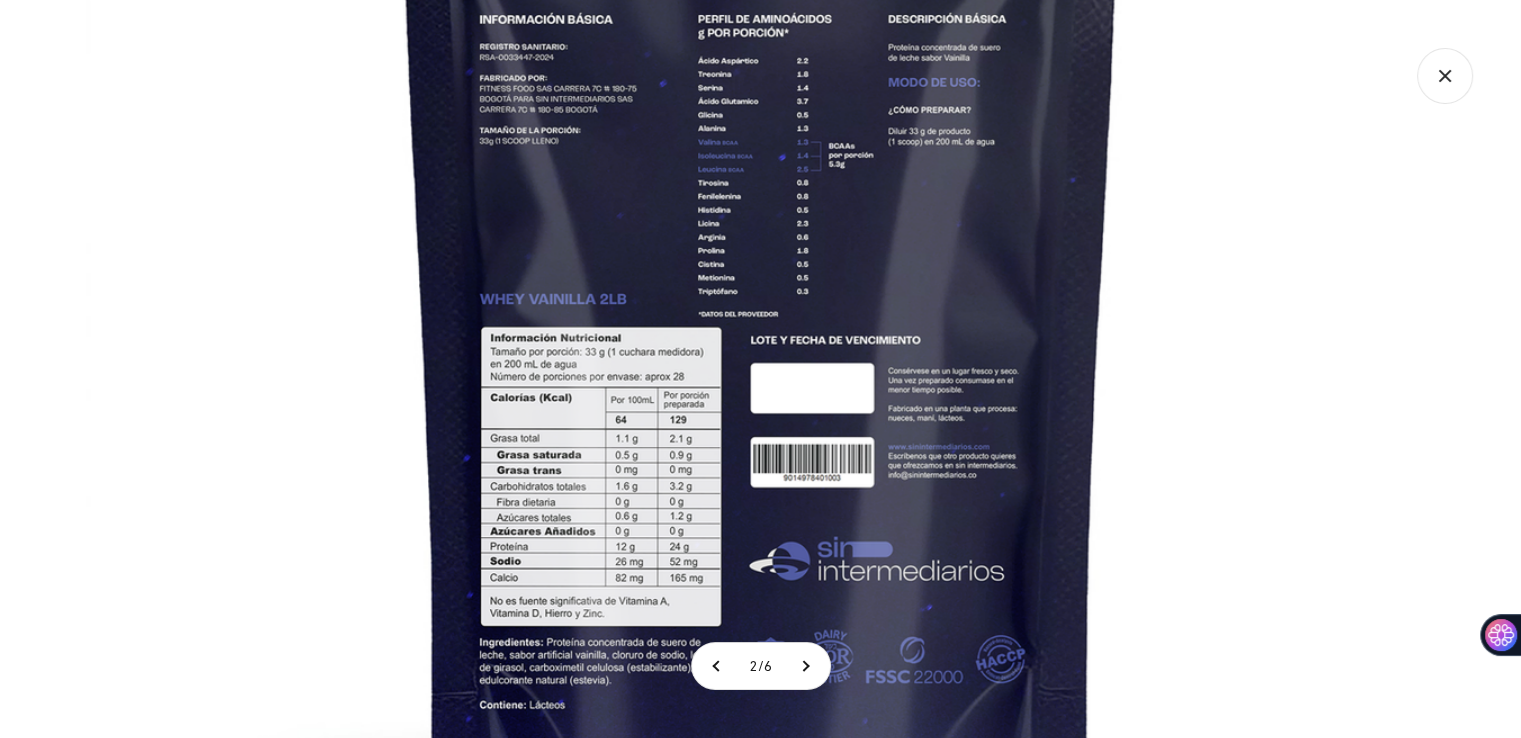 click 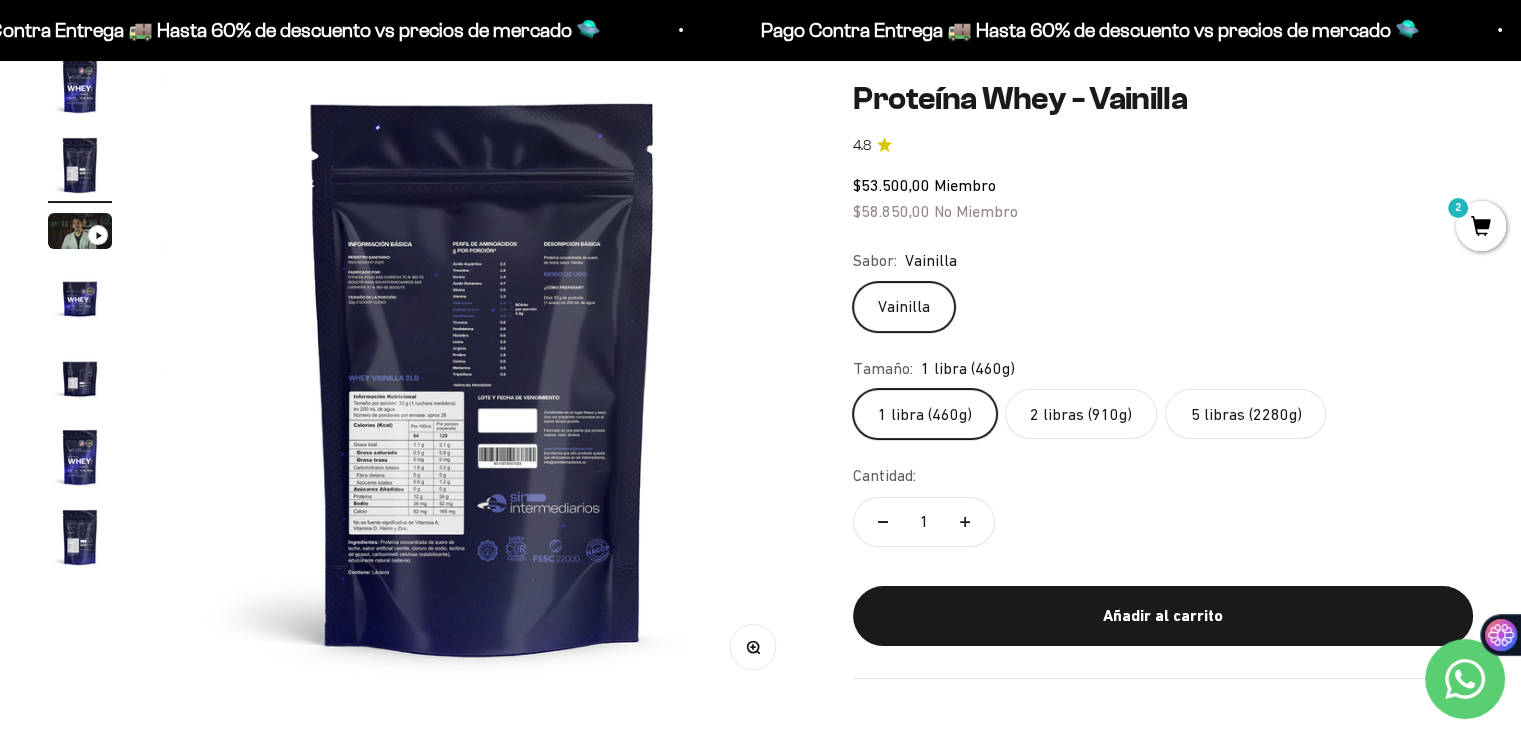 scroll, scrollTop: 0, scrollLeft: 0, axis: both 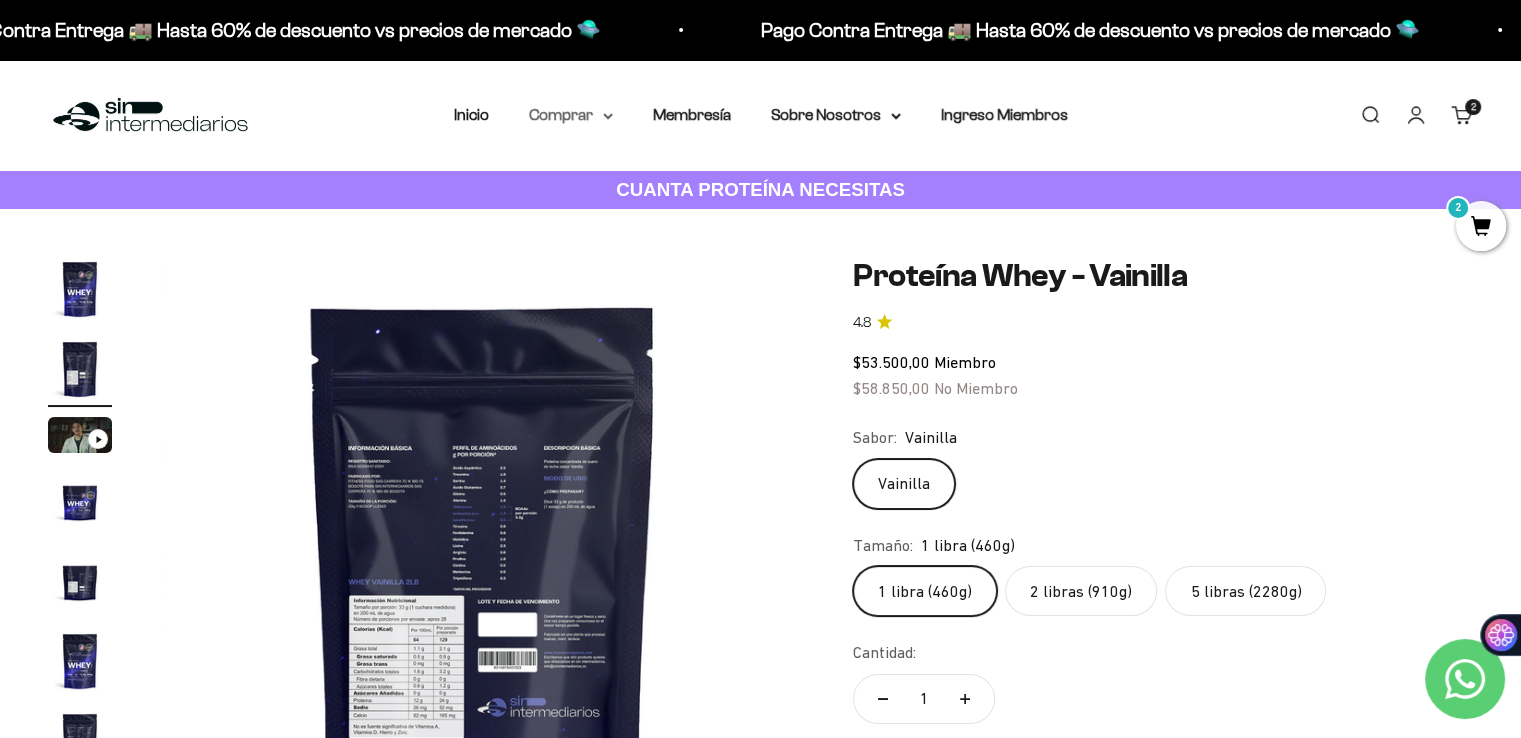 click on "Comprar" at bounding box center (571, 115) 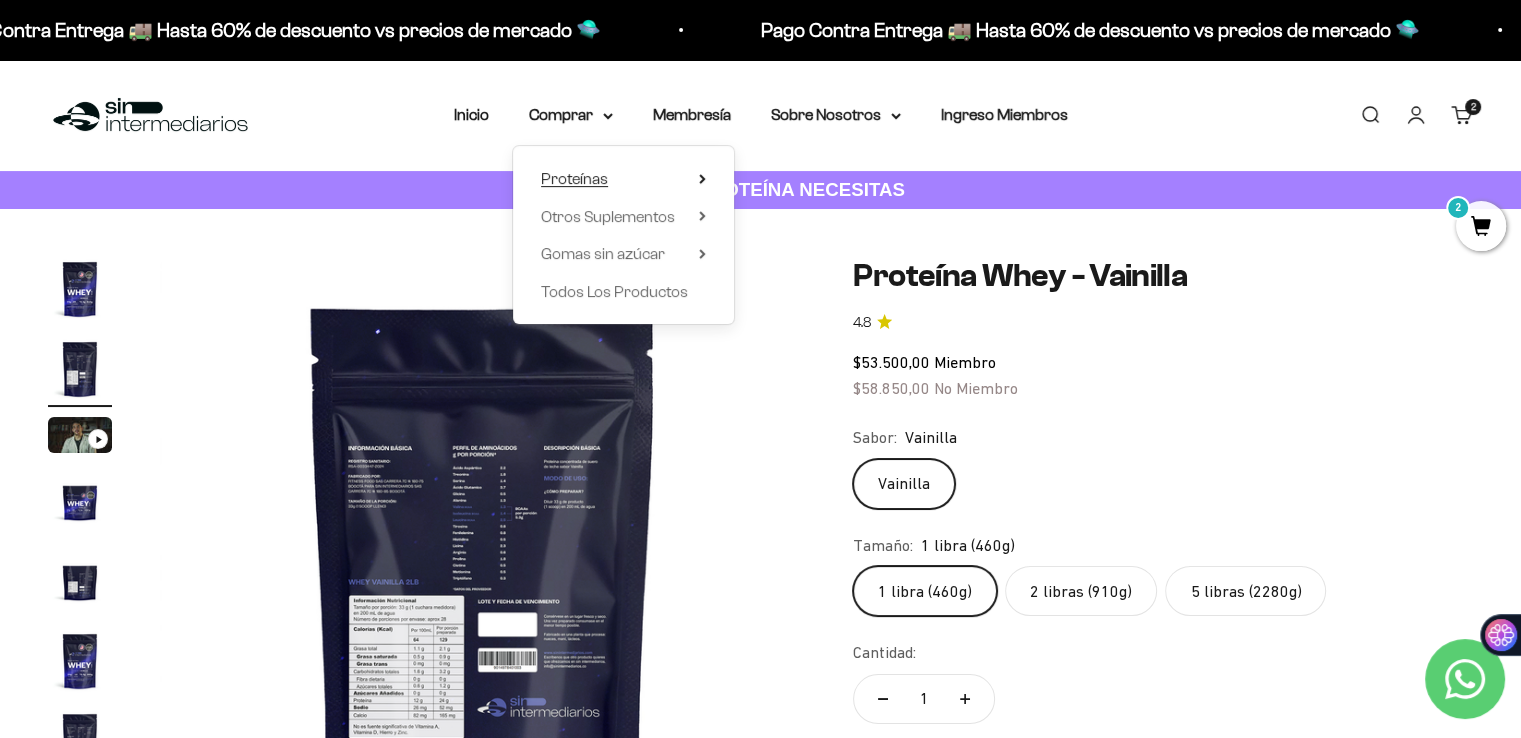 click on "Proteínas" at bounding box center (623, 179) 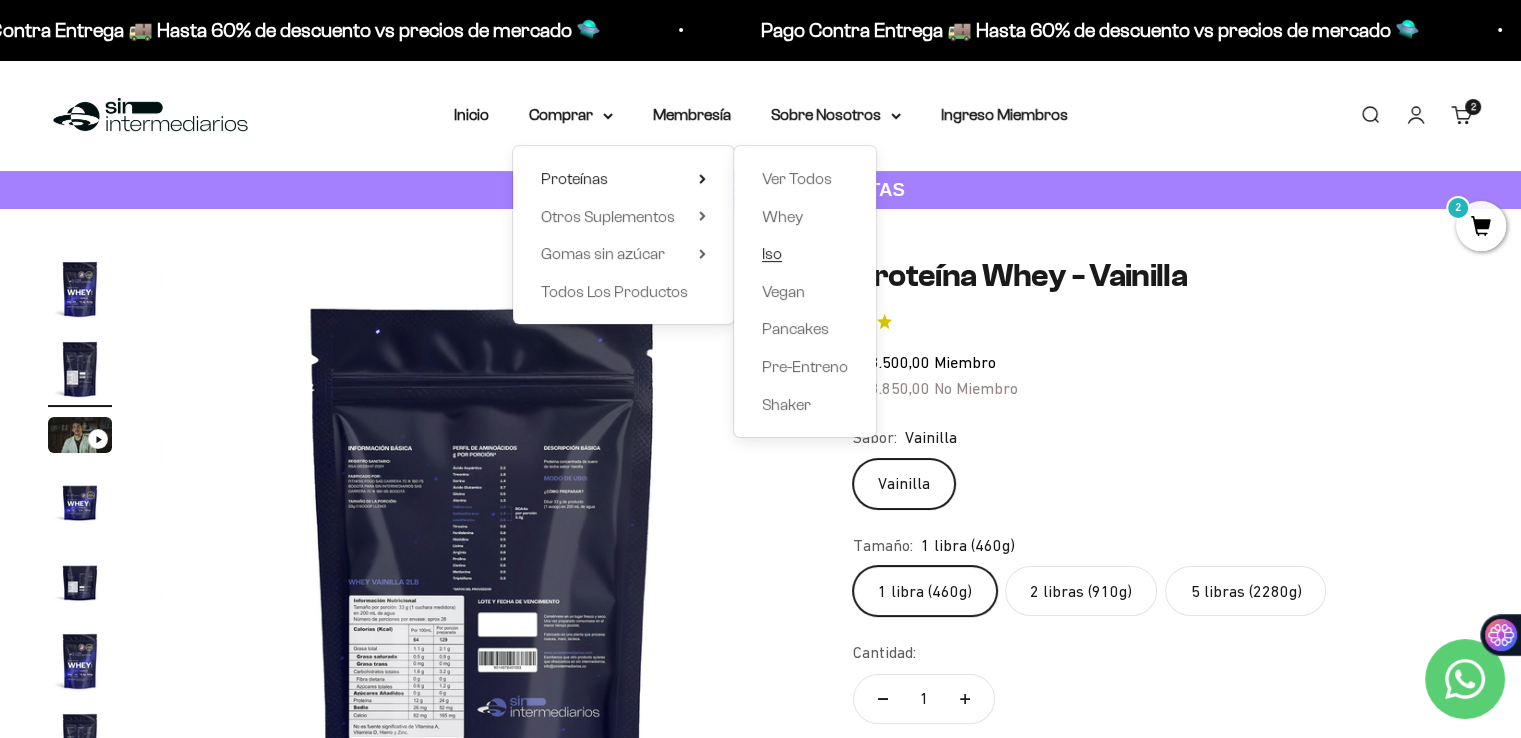 click on "Iso" at bounding box center (772, 253) 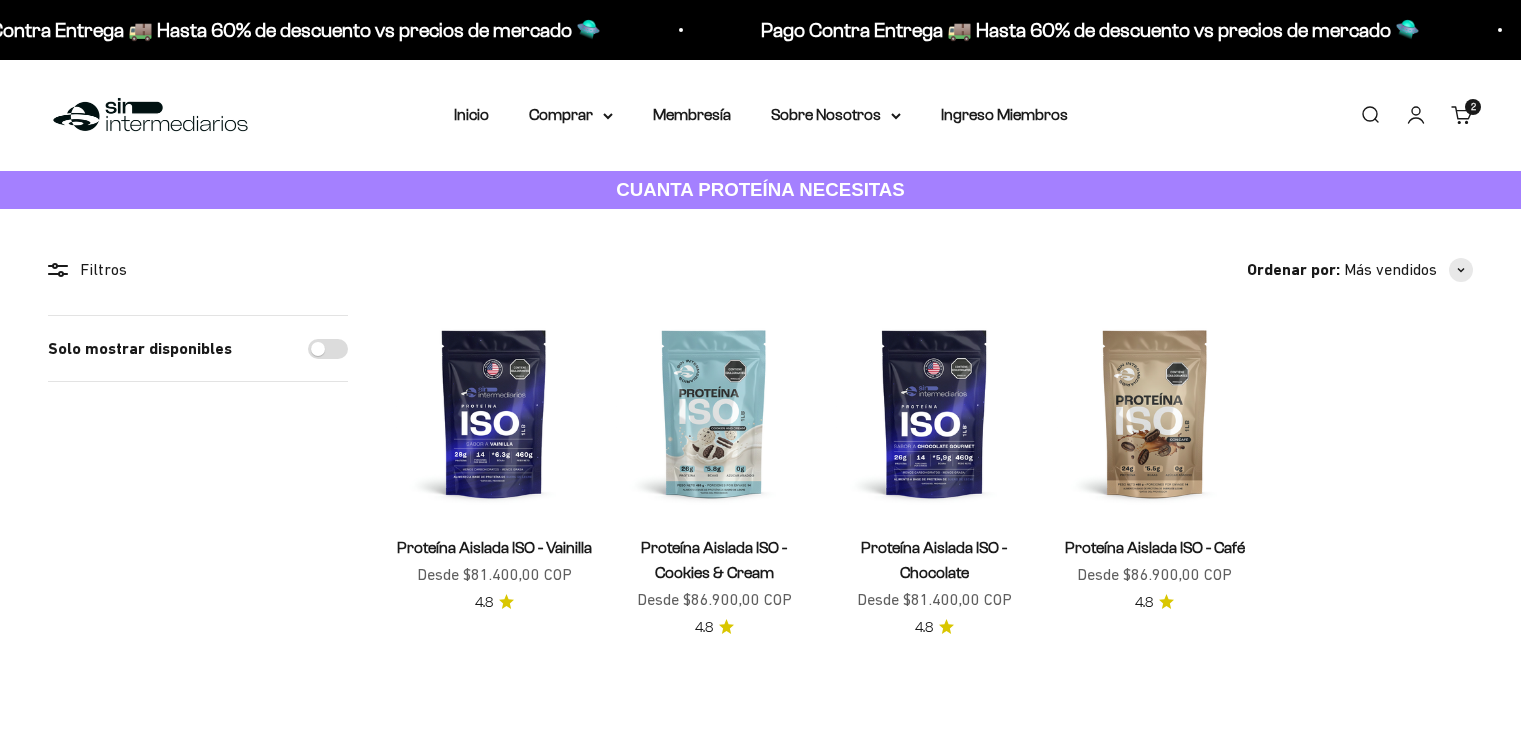 scroll, scrollTop: 0, scrollLeft: 0, axis: both 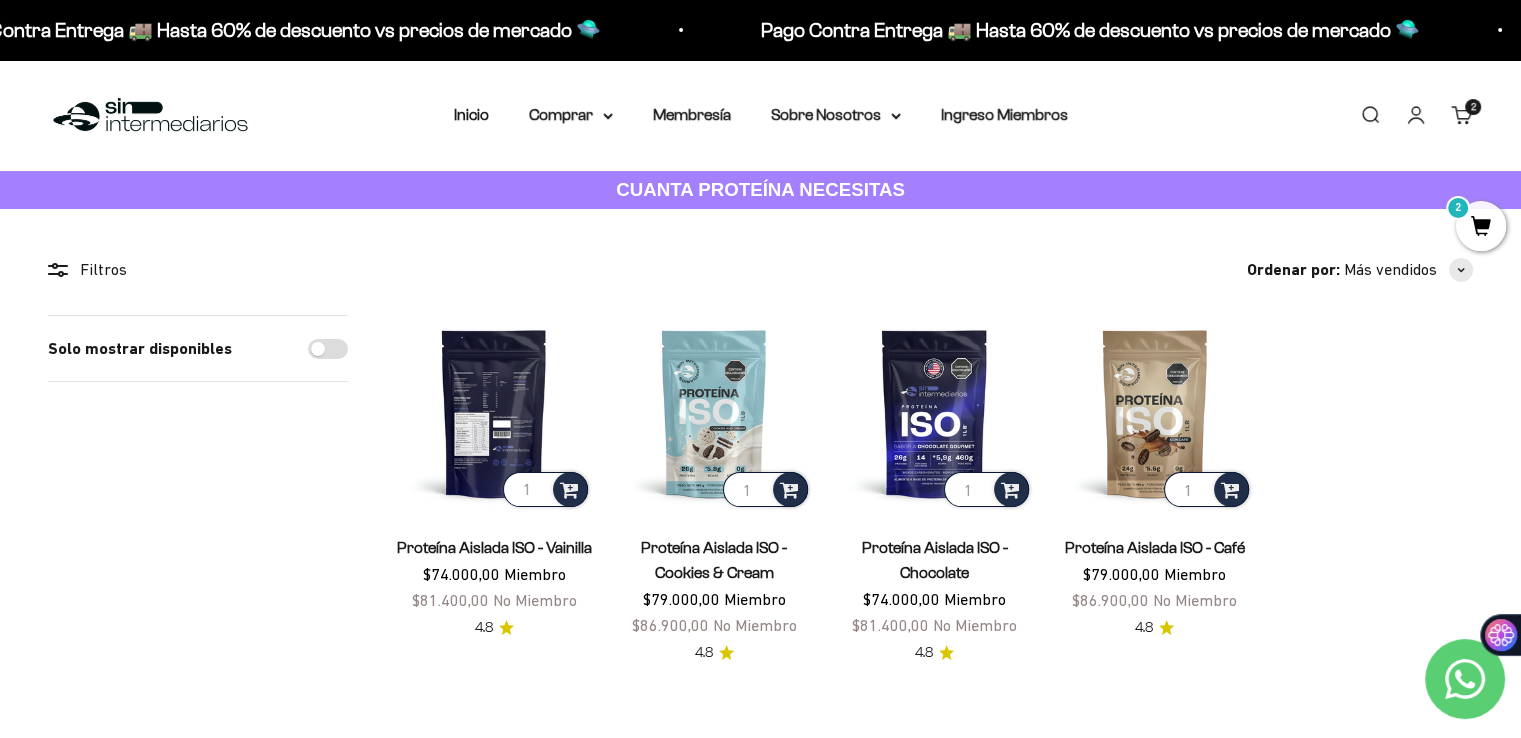 click at bounding box center [494, 413] 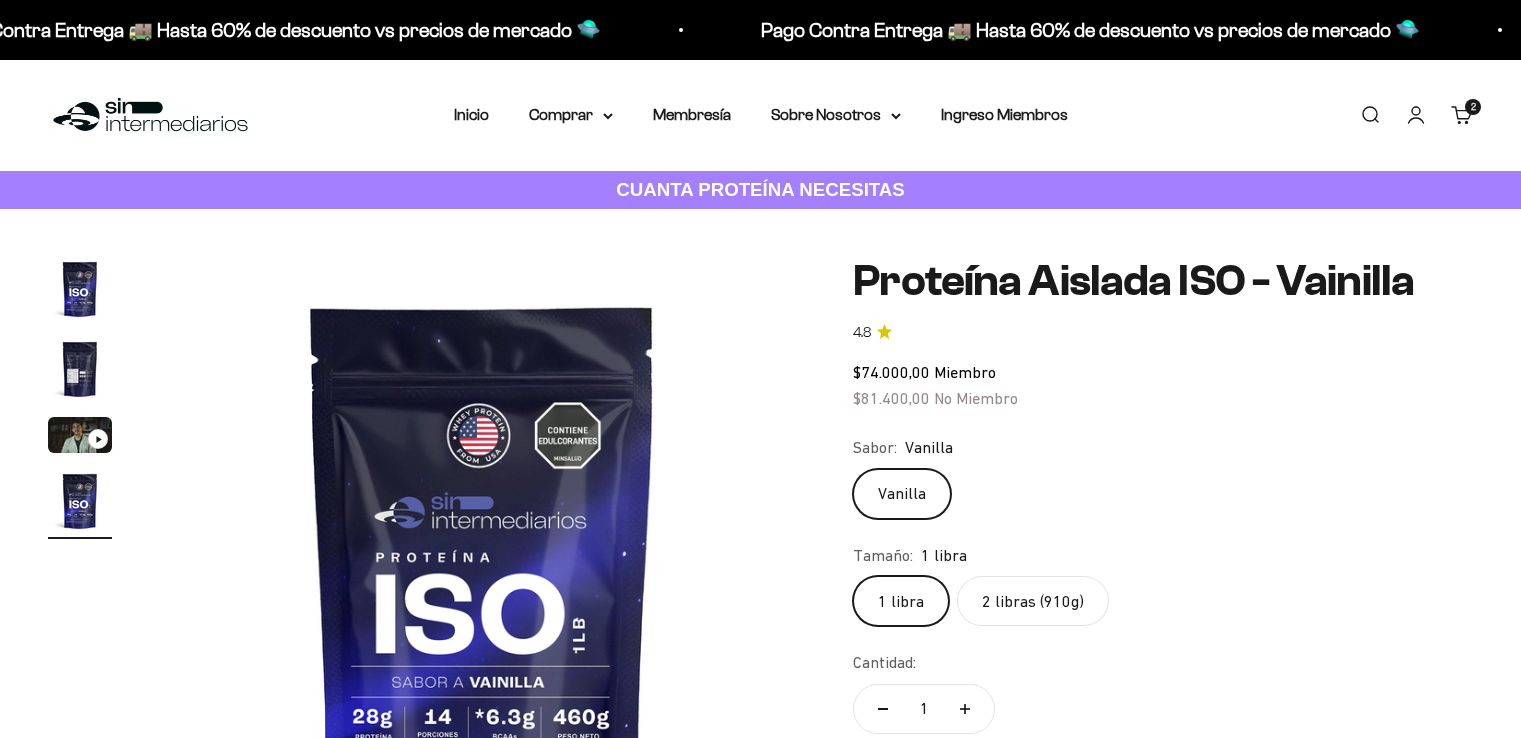 scroll, scrollTop: 0, scrollLeft: 0, axis: both 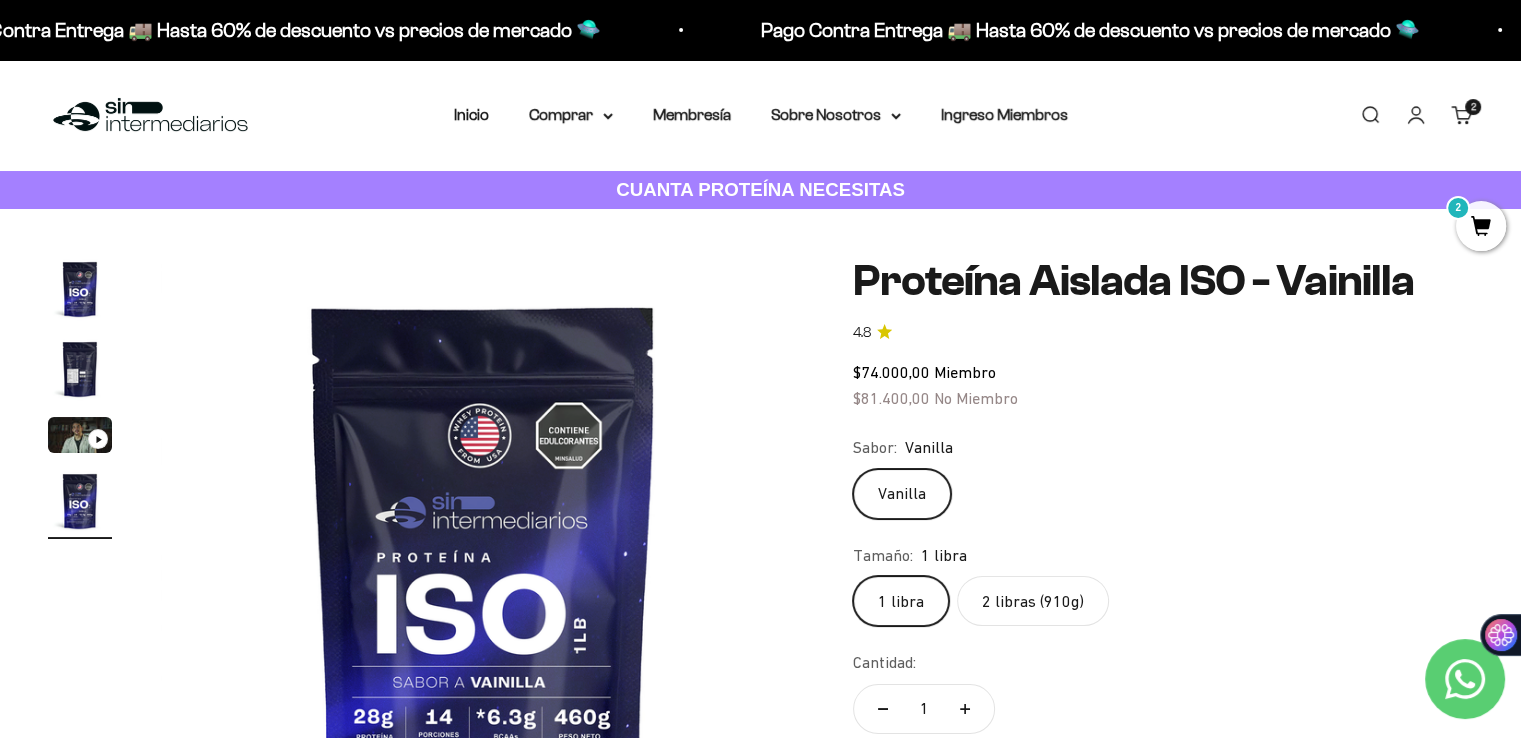 click at bounding box center (80, 369) 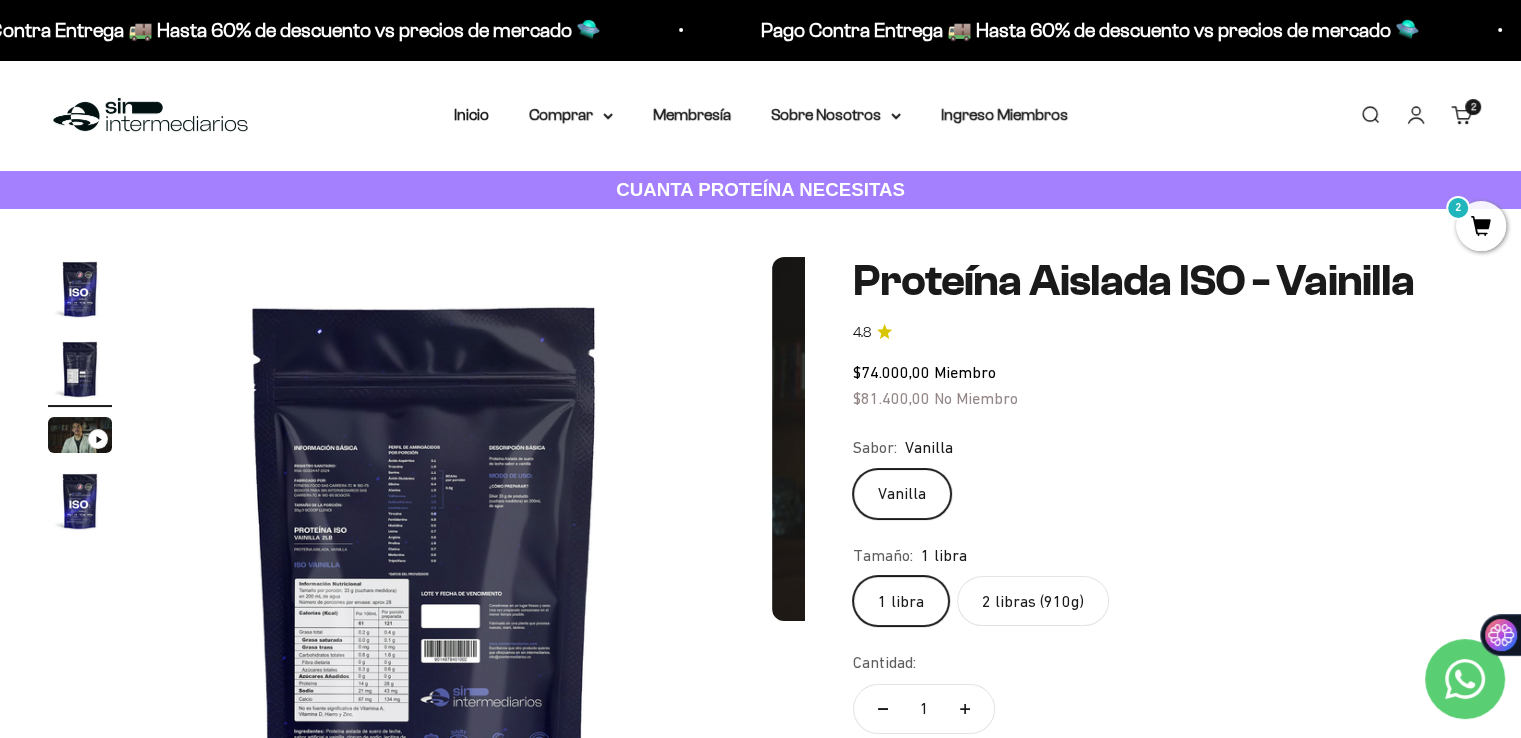 scroll, scrollTop: 0, scrollLeft: 669, axis: horizontal 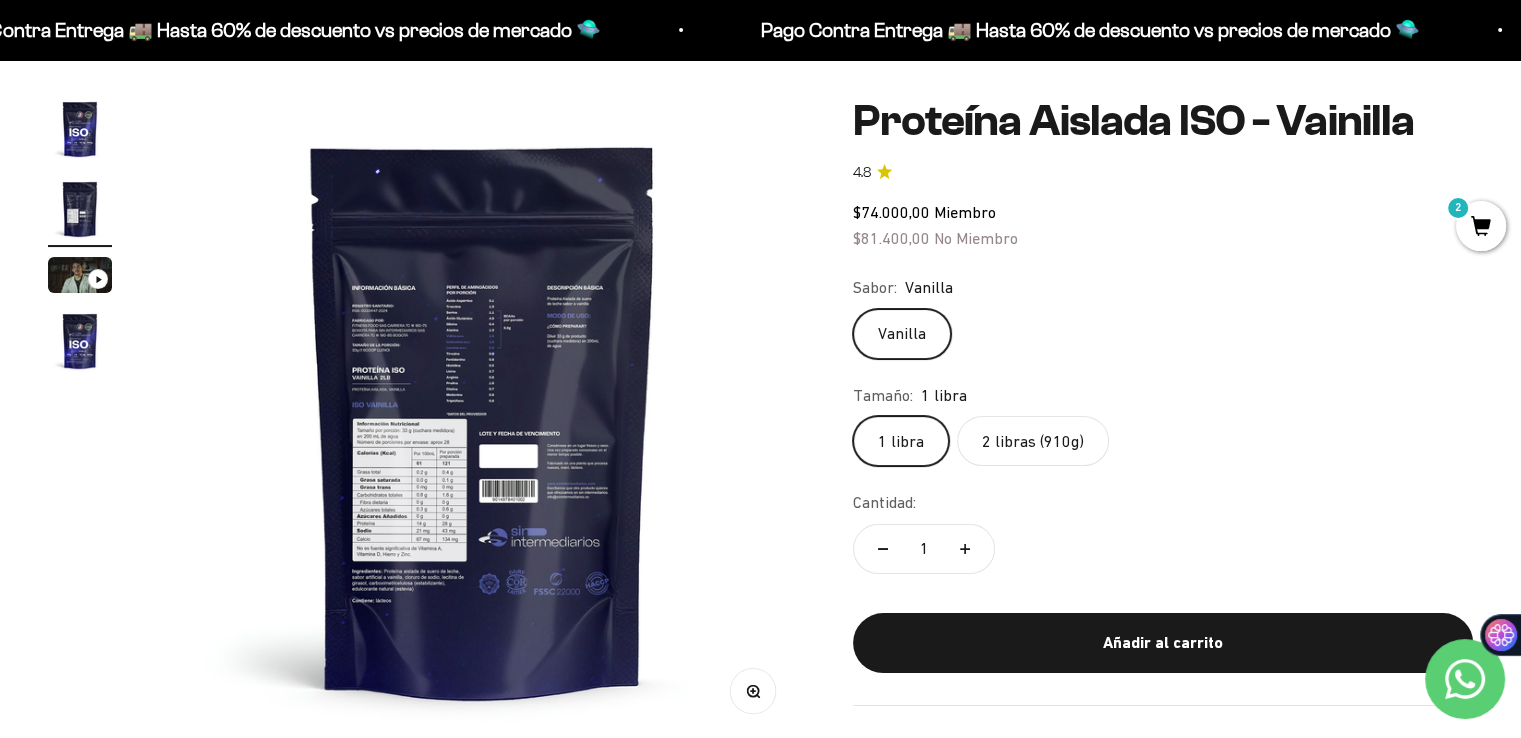click at bounding box center [482, 419] 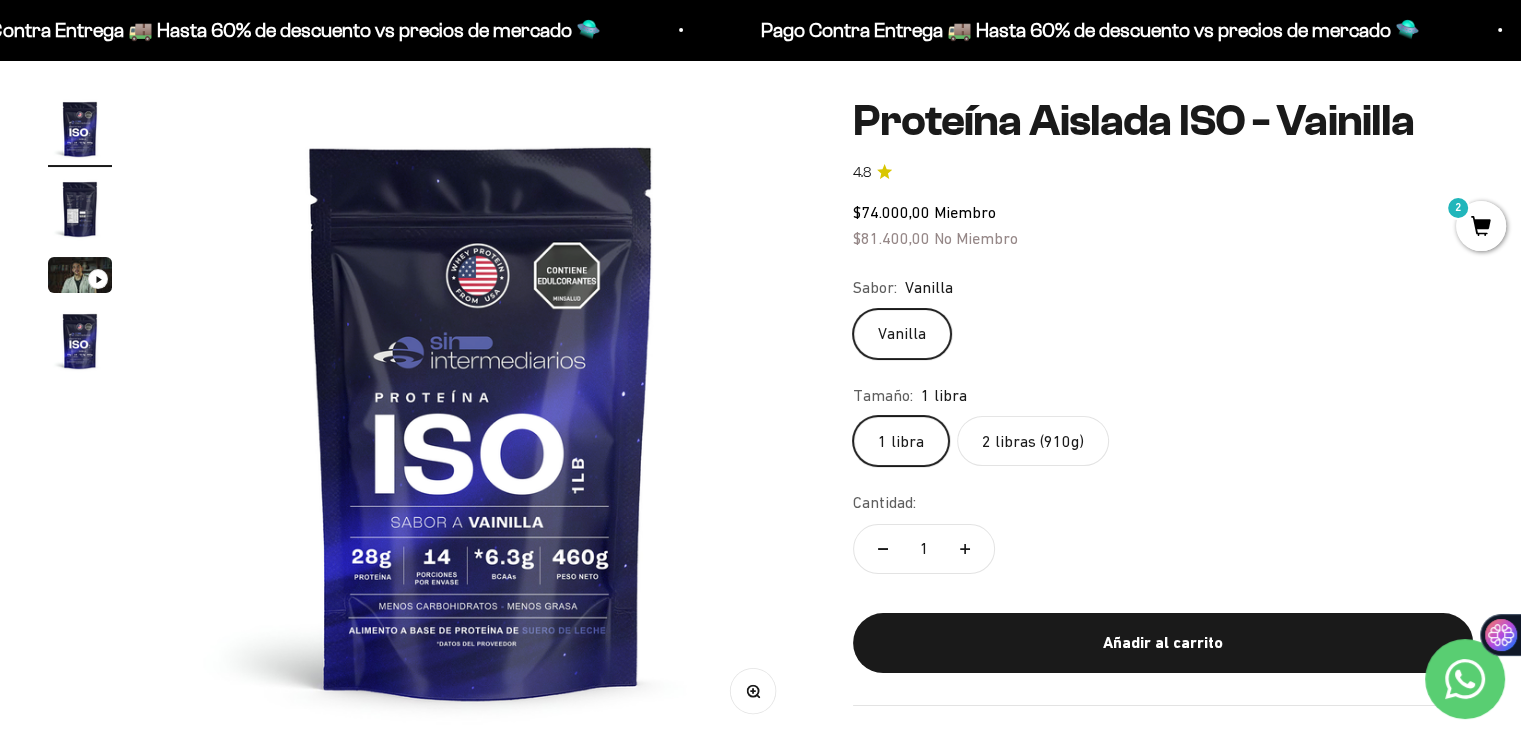 scroll, scrollTop: 0, scrollLeft: 0, axis: both 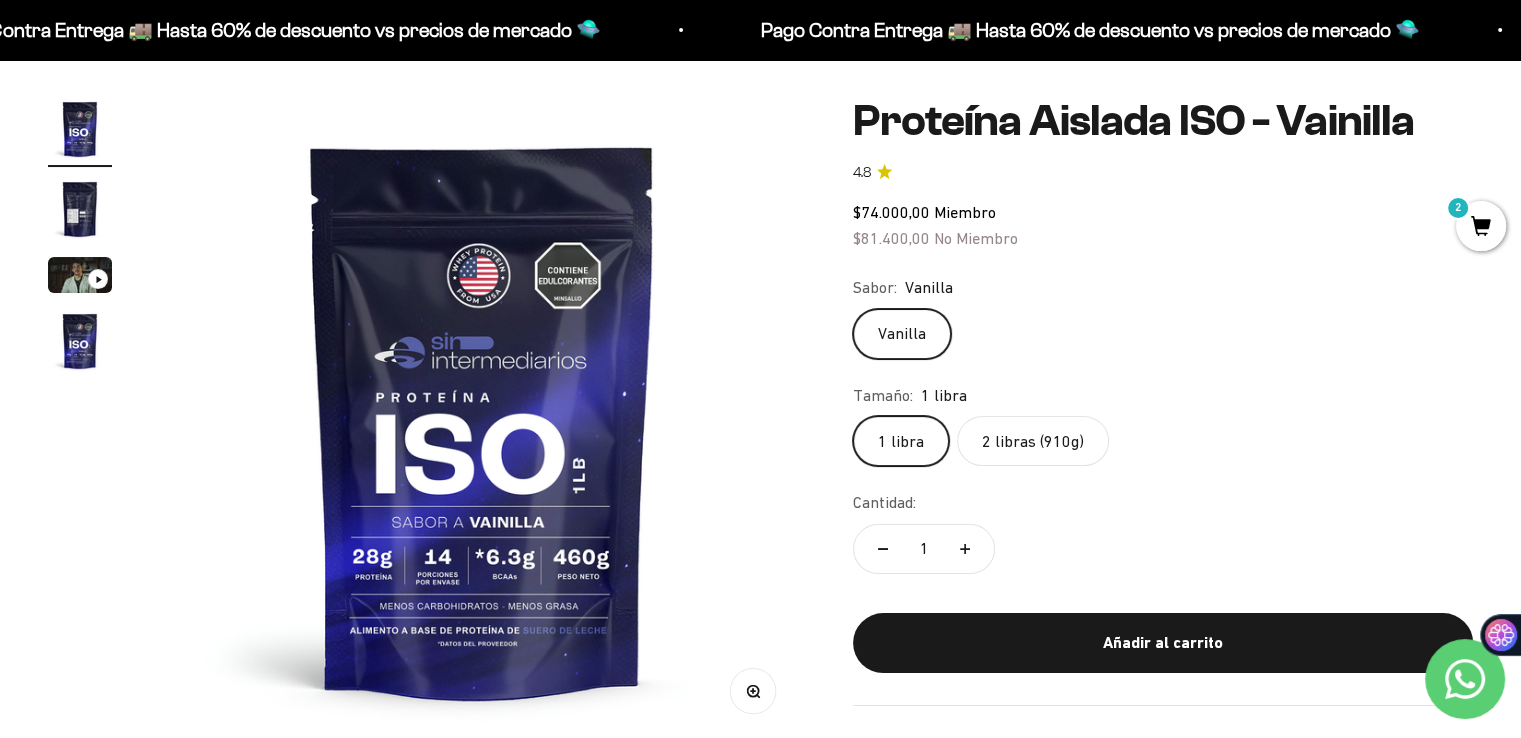 click at bounding box center (80, 209) 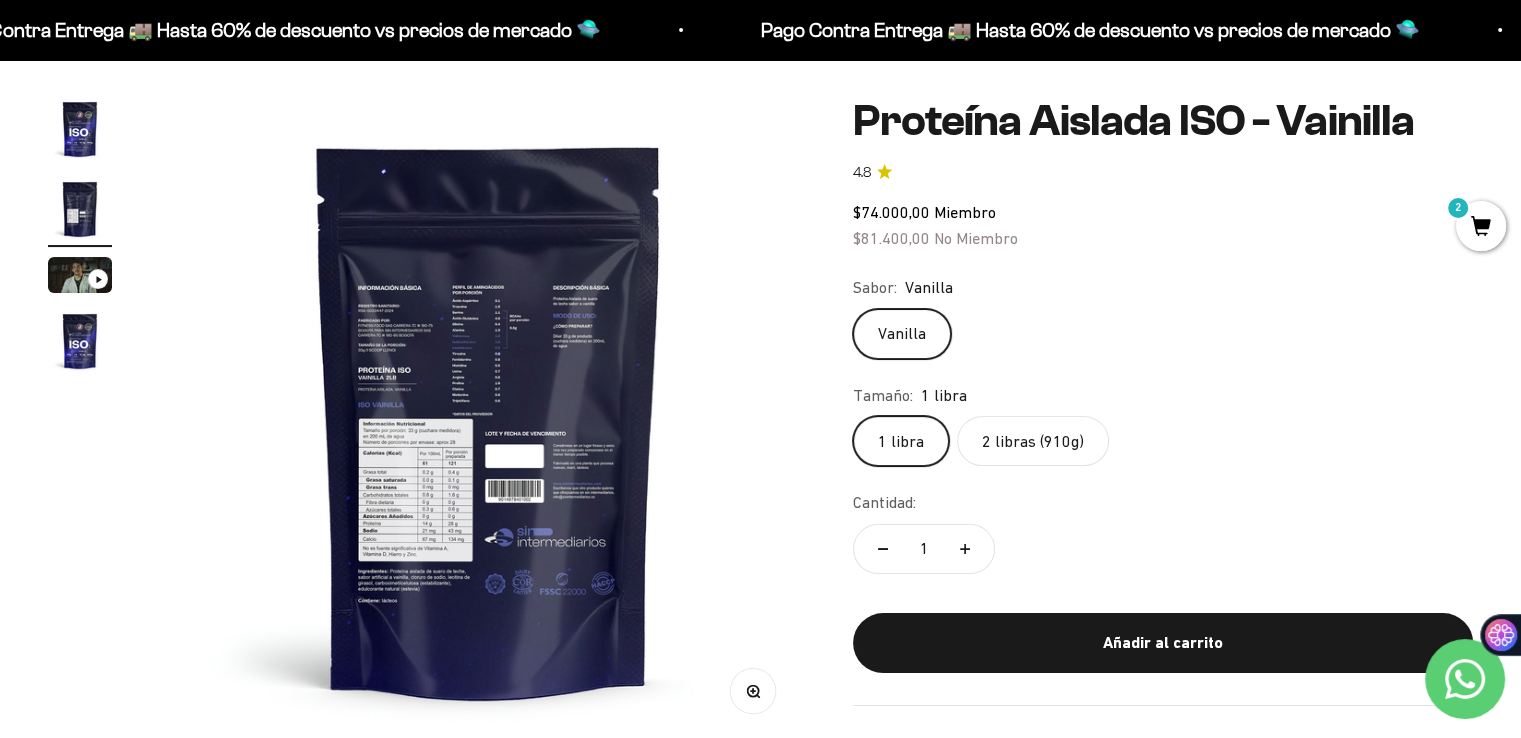scroll, scrollTop: 0, scrollLeft: 669, axis: horizontal 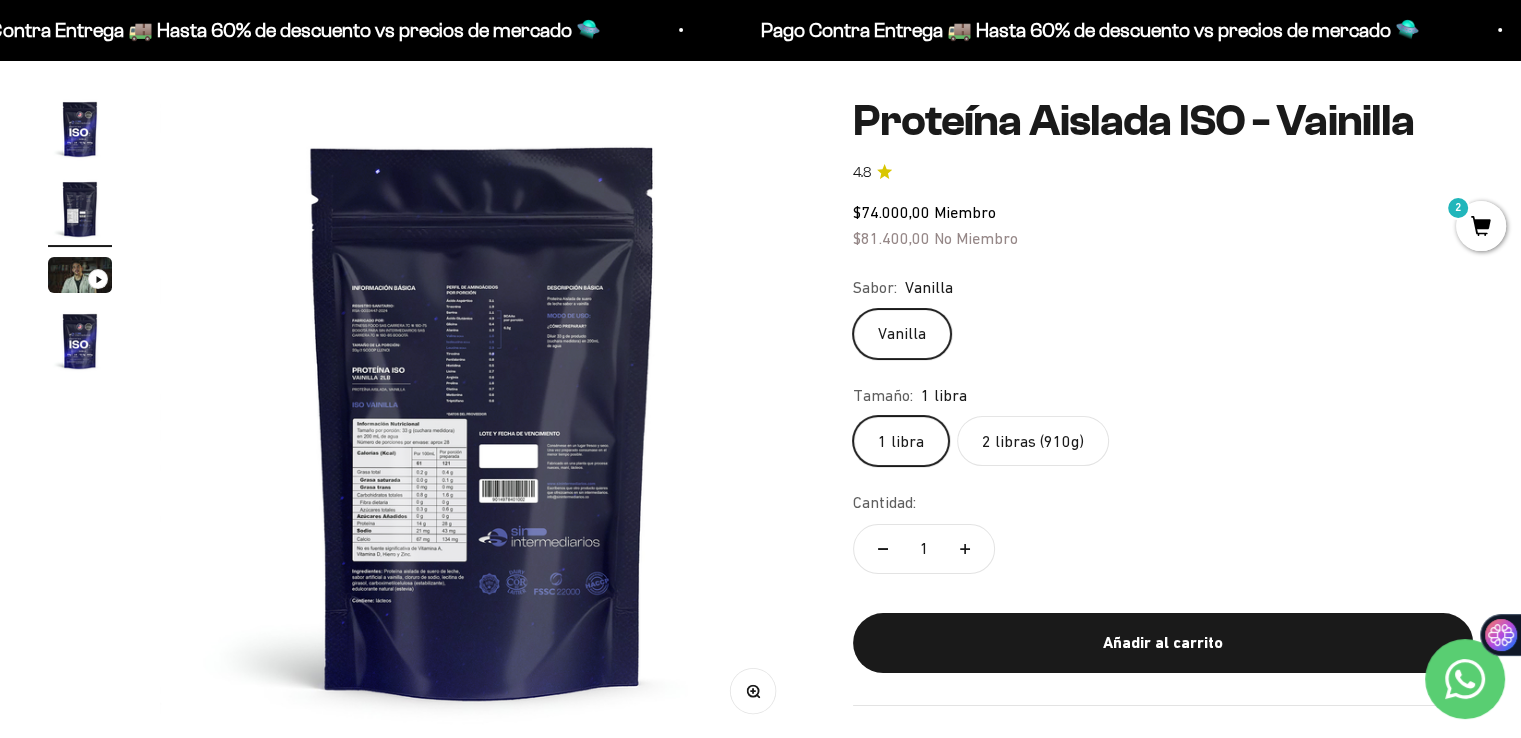 click on "Zoom" at bounding box center (753, 690) 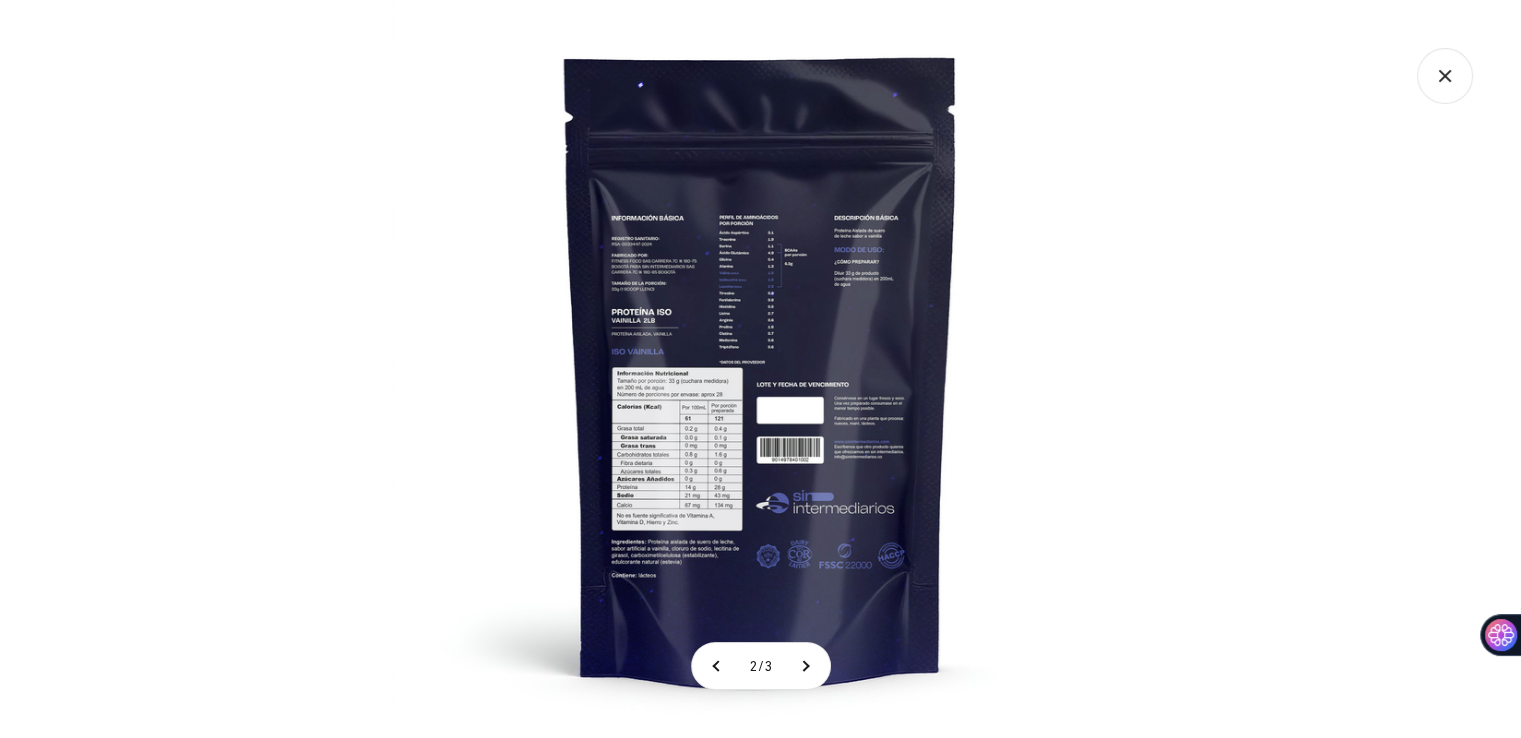 click at bounding box center [761, 369] 